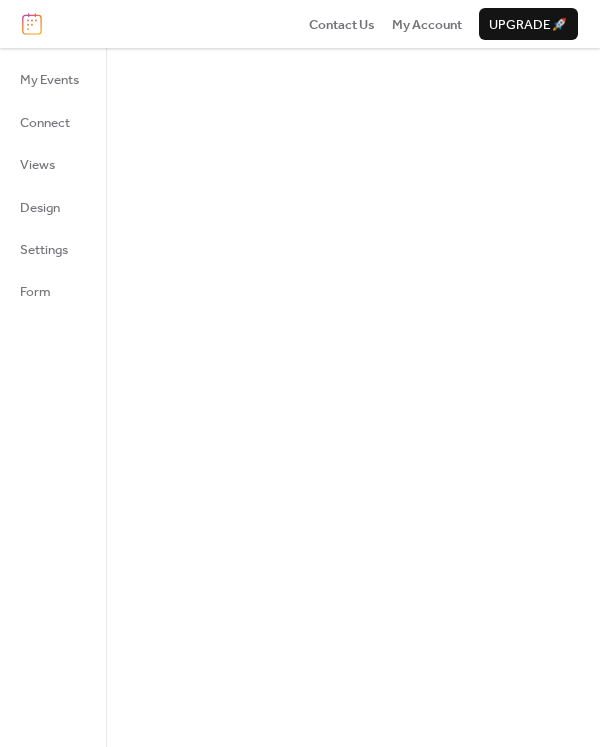 scroll, scrollTop: 0, scrollLeft: 0, axis: both 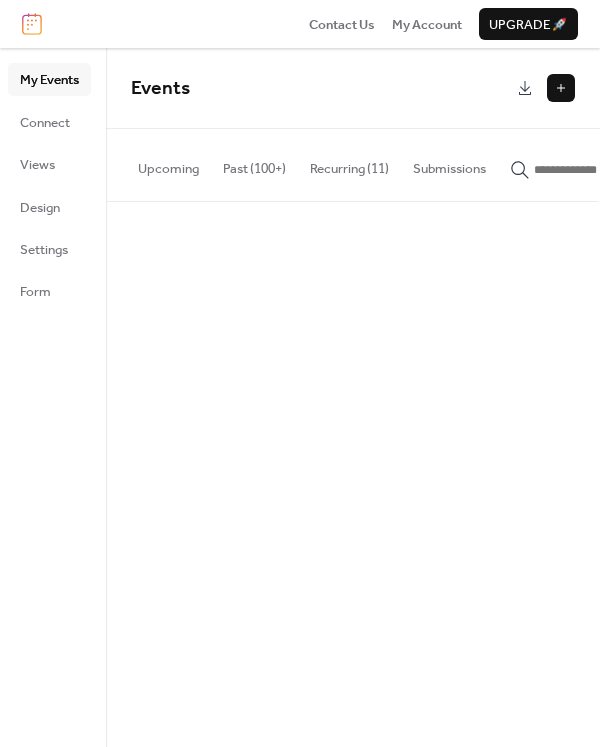 click on "Upcoming" at bounding box center (168, 164) 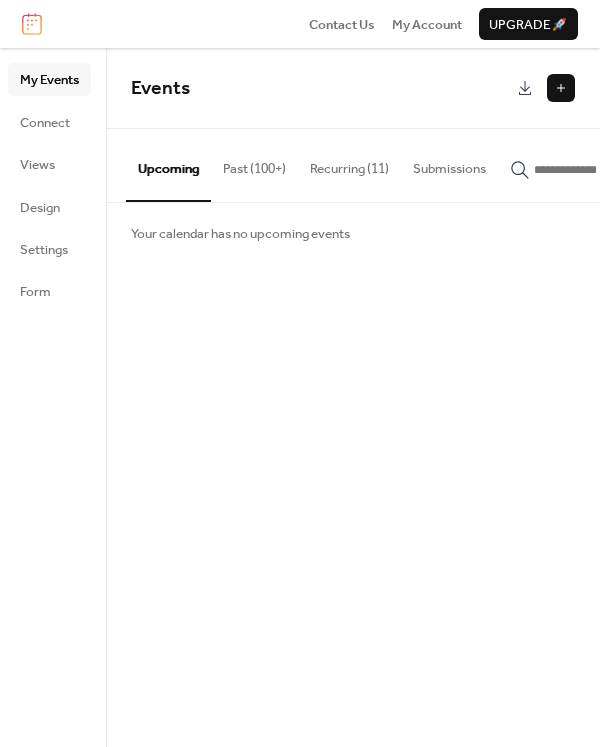 click at bounding box center (561, 88) 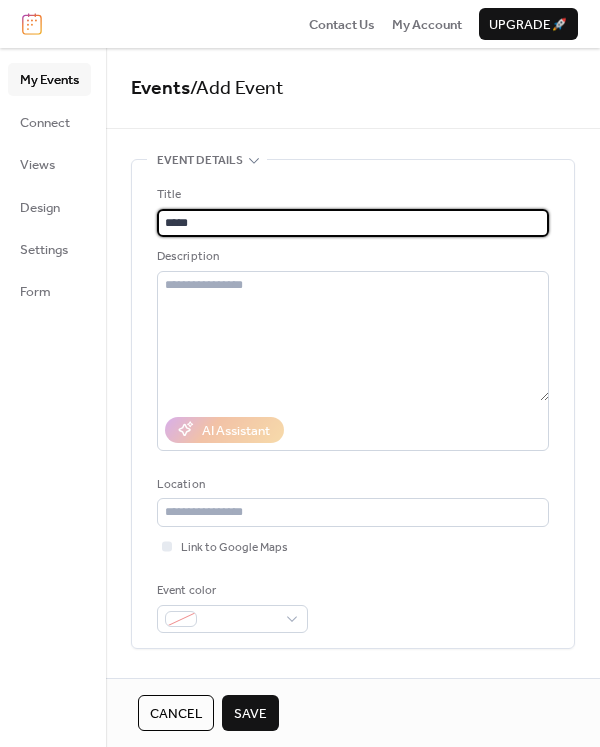 type on "**********" 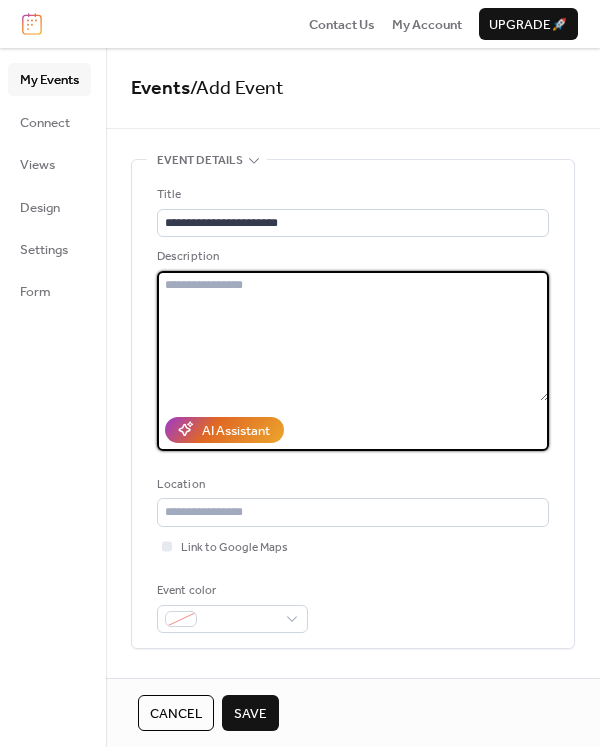 click at bounding box center (353, 336) 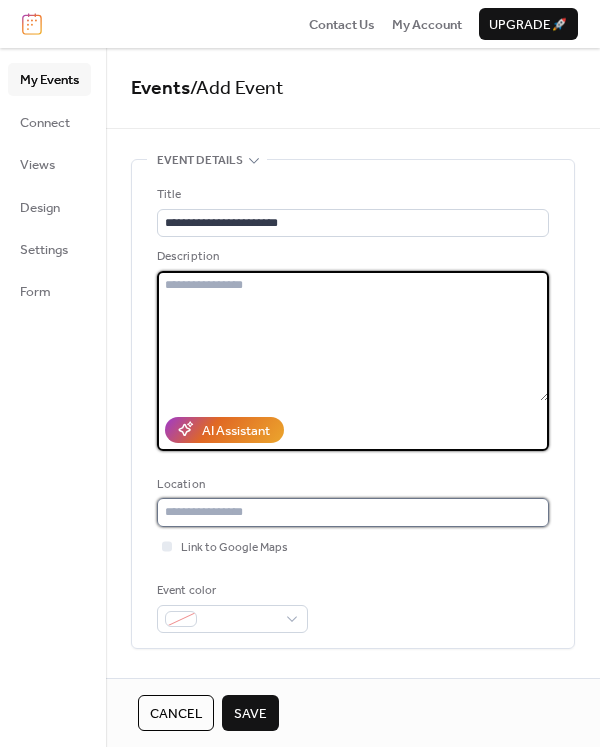 click at bounding box center (353, 512) 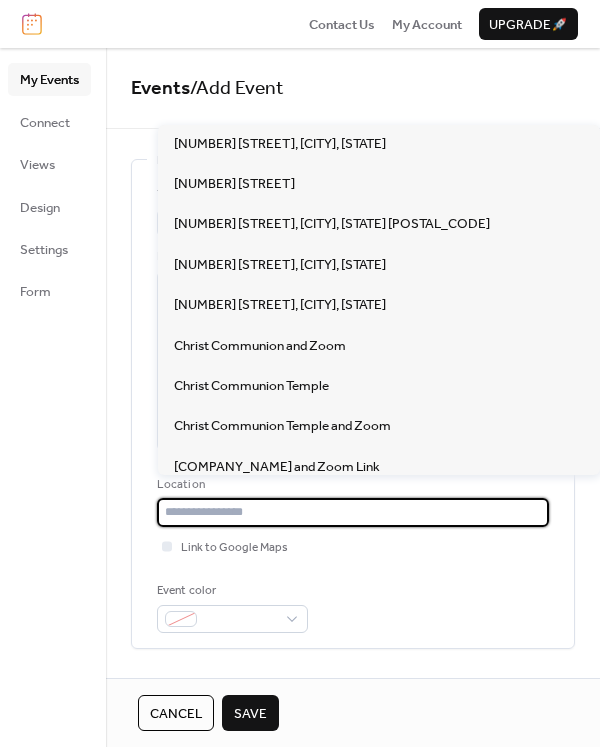click on "**********" at bounding box center (353, 805) 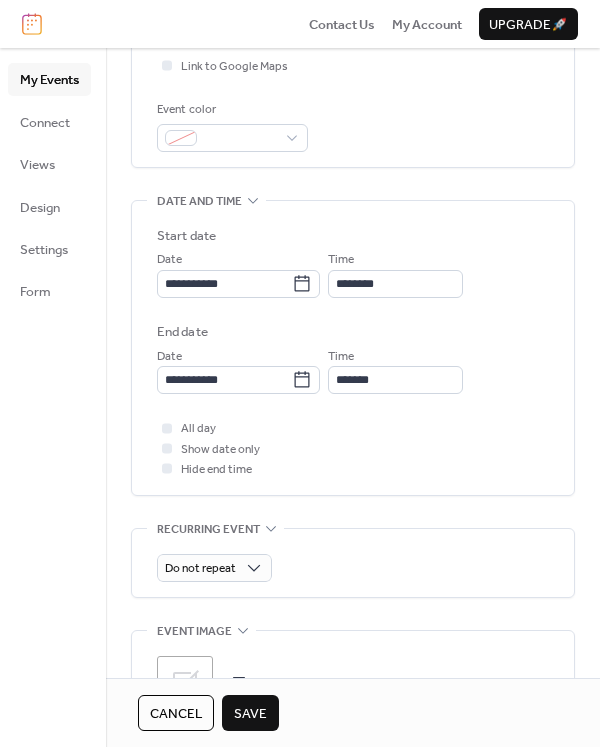 scroll, scrollTop: 482, scrollLeft: 0, axis: vertical 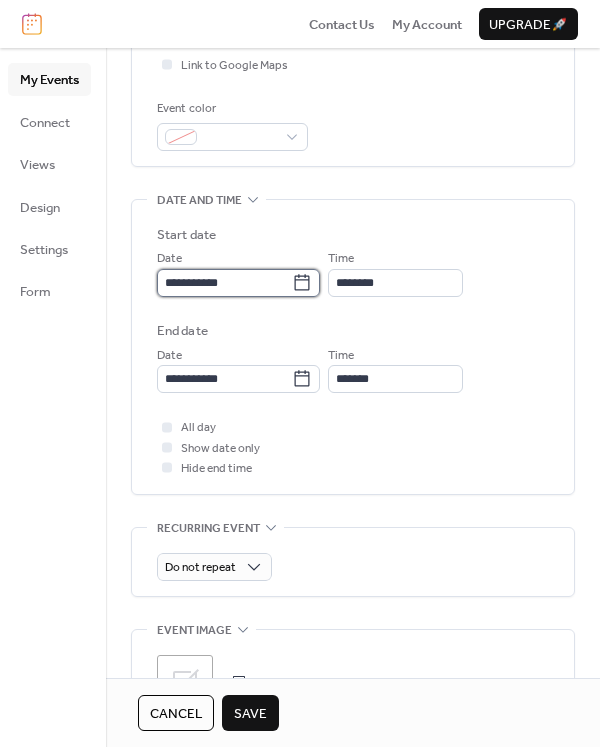 click on "**********" at bounding box center [224, 283] 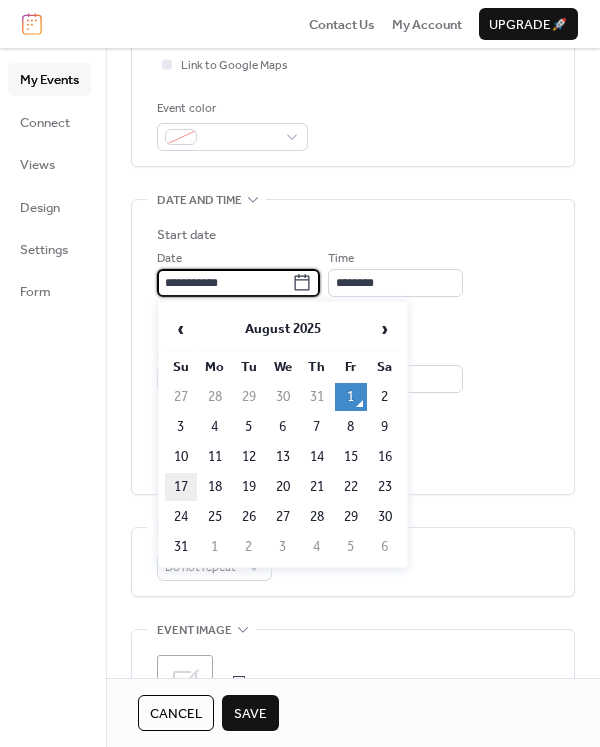 click on "17" at bounding box center (181, 487) 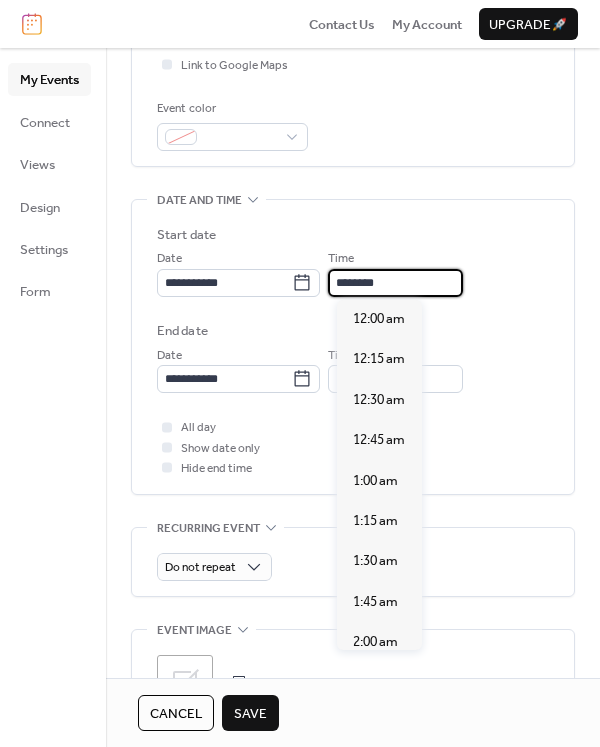 click on "********" at bounding box center (395, 283) 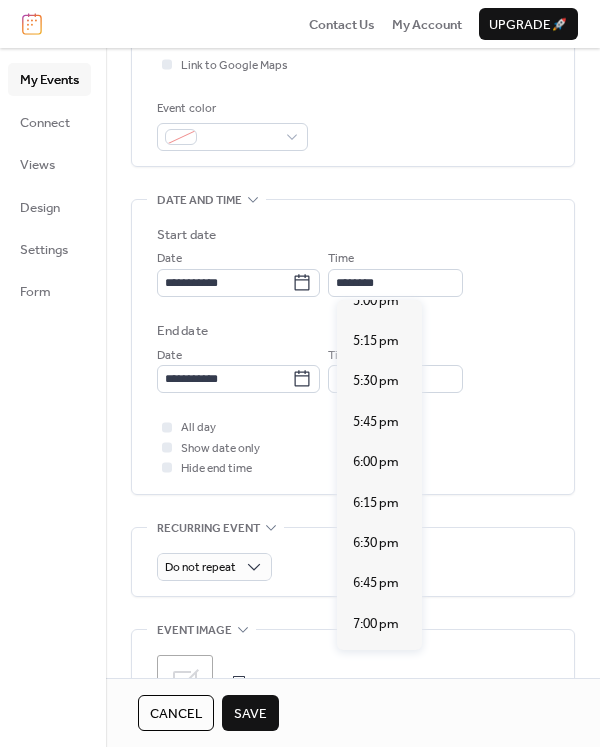 scroll, scrollTop: 2792, scrollLeft: 0, axis: vertical 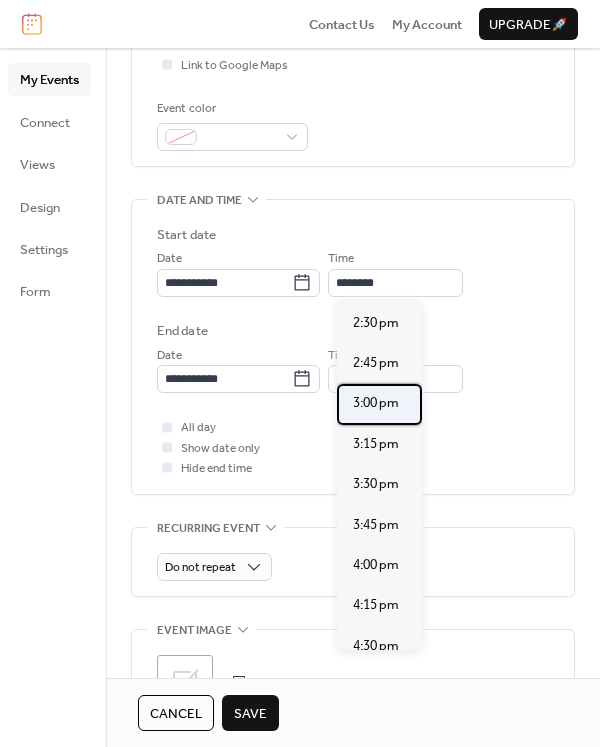click on "3:00 pm" at bounding box center (376, 403) 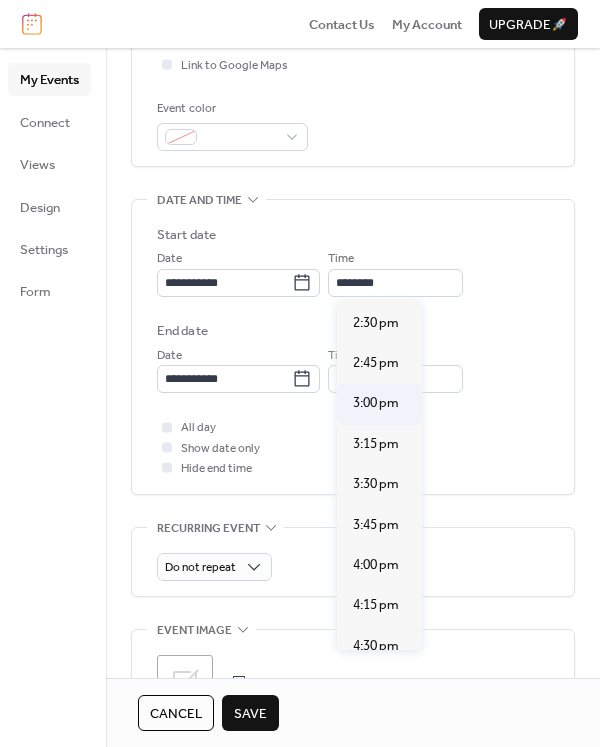 type on "*******" 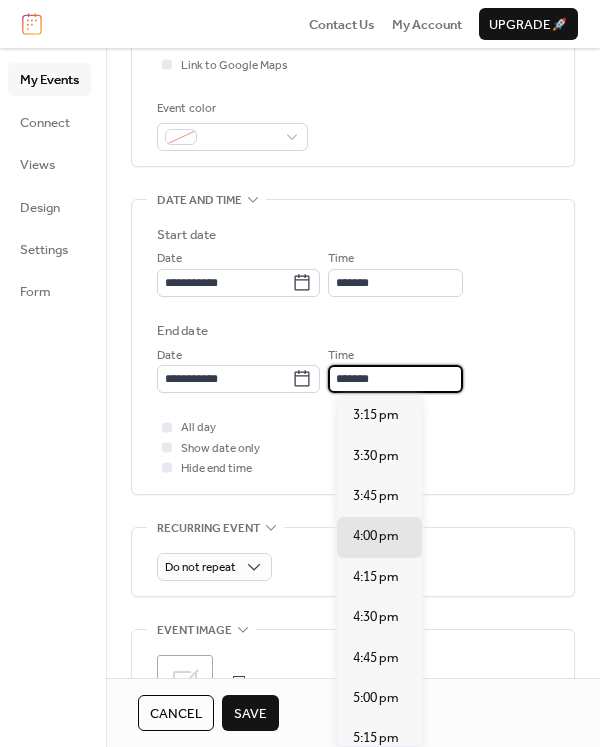 click on "*******" at bounding box center (395, 379) 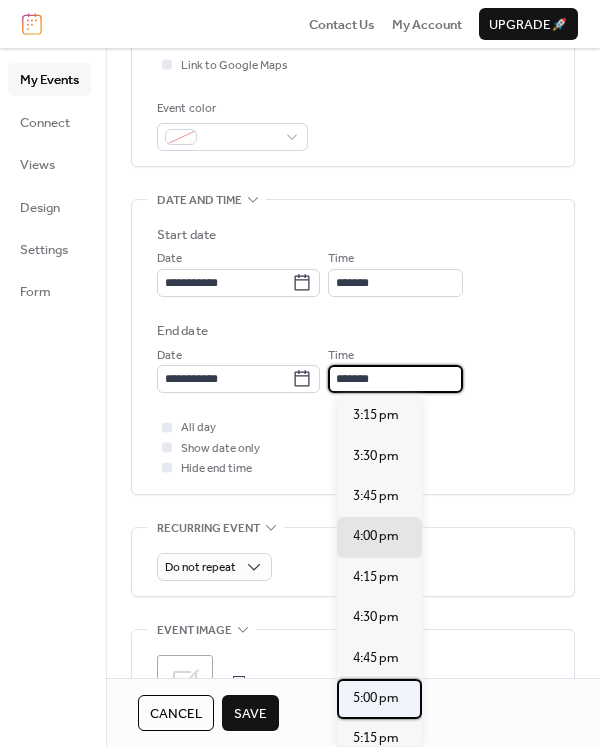 click on "5:00 pm" at bounding box center (376, 698) 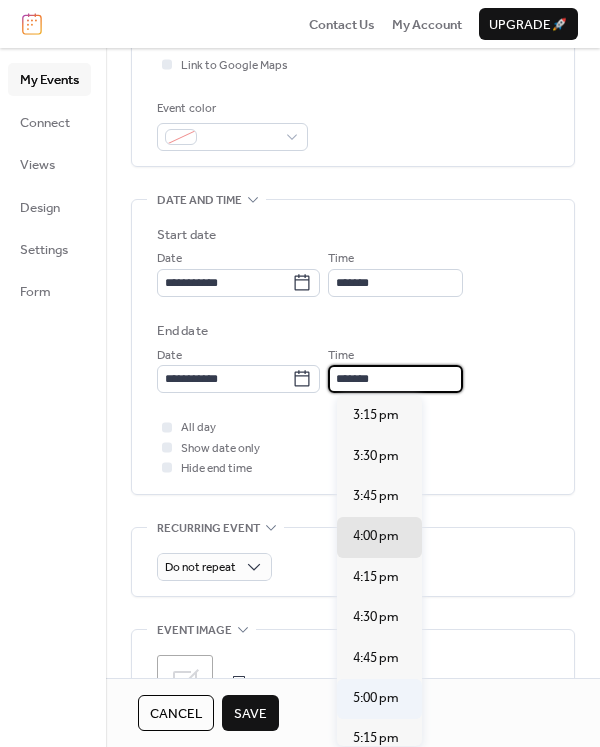 type on "*******" 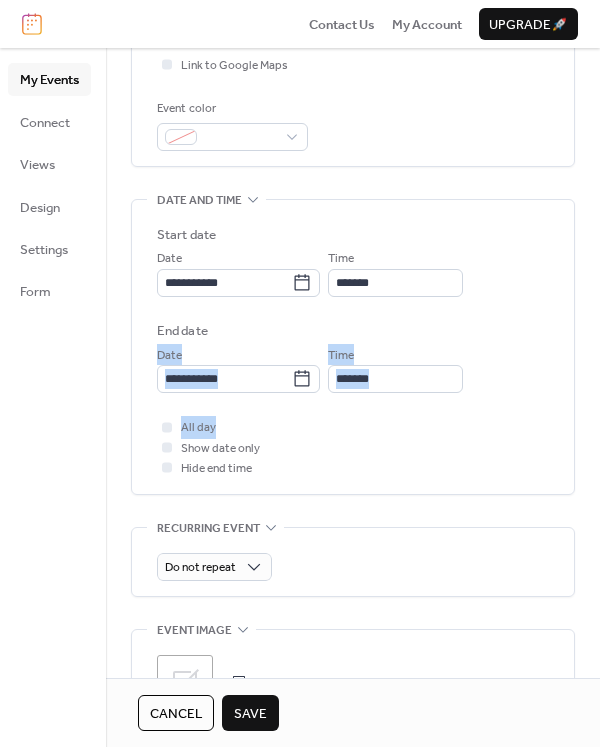 drag, startPoint x: 592, startPoint y: 338, endPoint x: 586, endPoint y: 404, distance: 66.27216 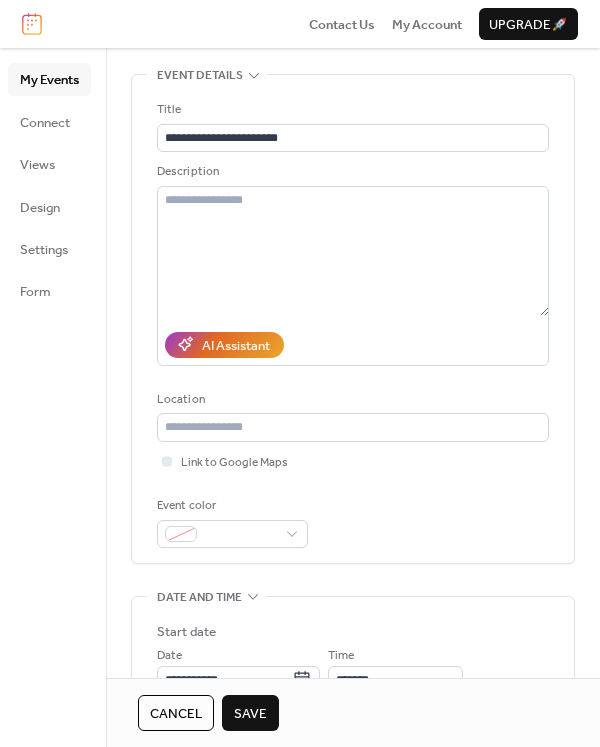 scroll, scrollTop: 72, scrollLeft: 0, axis: vertical 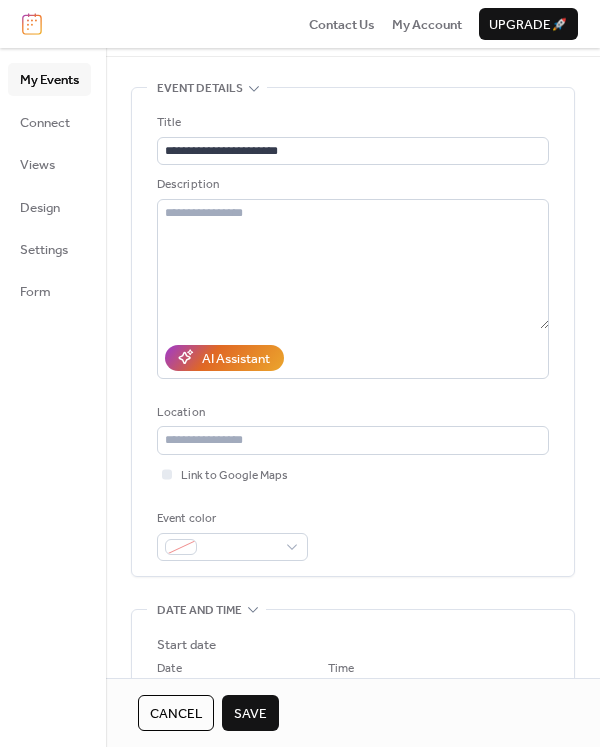 click on "Save" at bounding box center (250, 714) 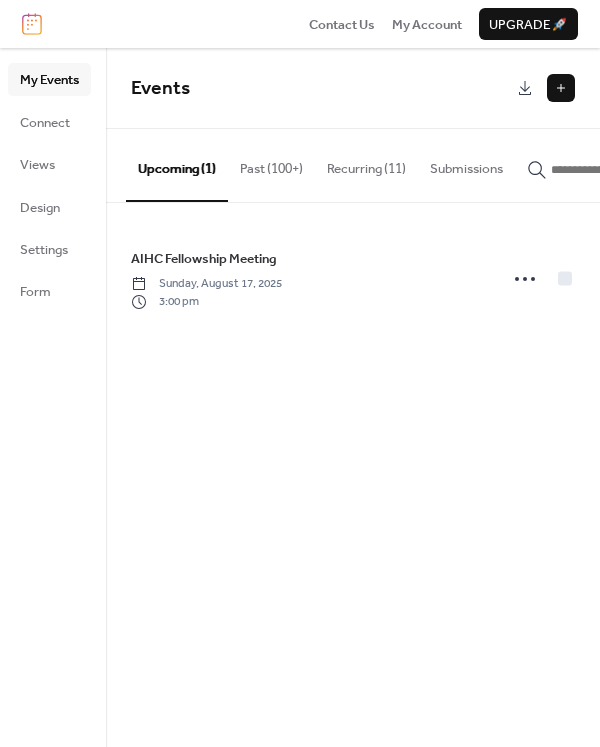 click at bounding box center [561, 88] 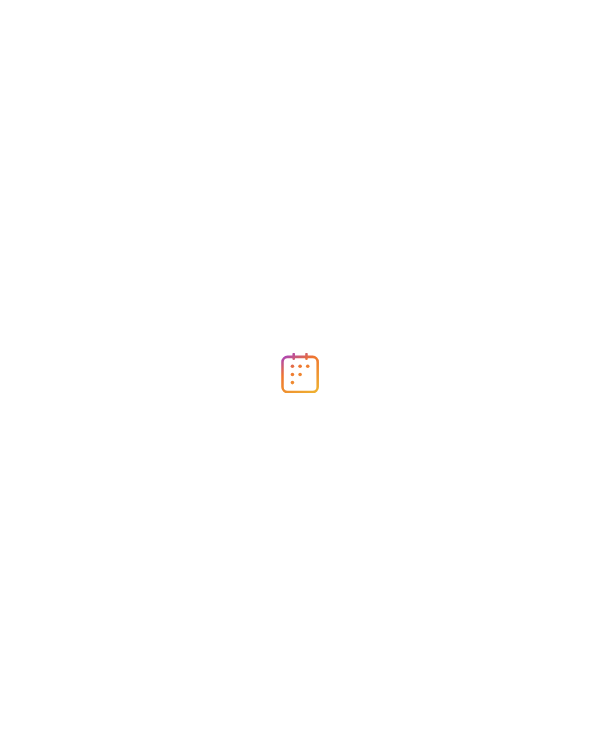 scroll, scrollTop: 0, scrollLeft: 0, axis: both 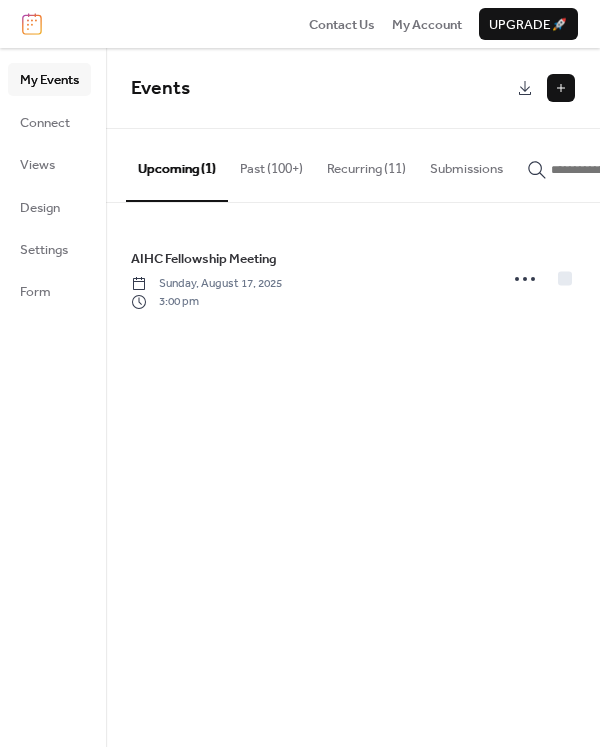 click at bounding box center (561, 88) 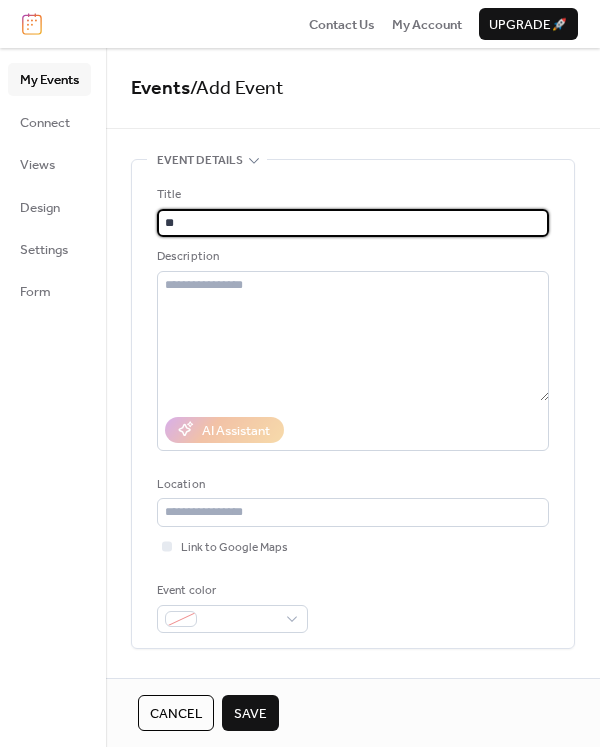 type on "*" 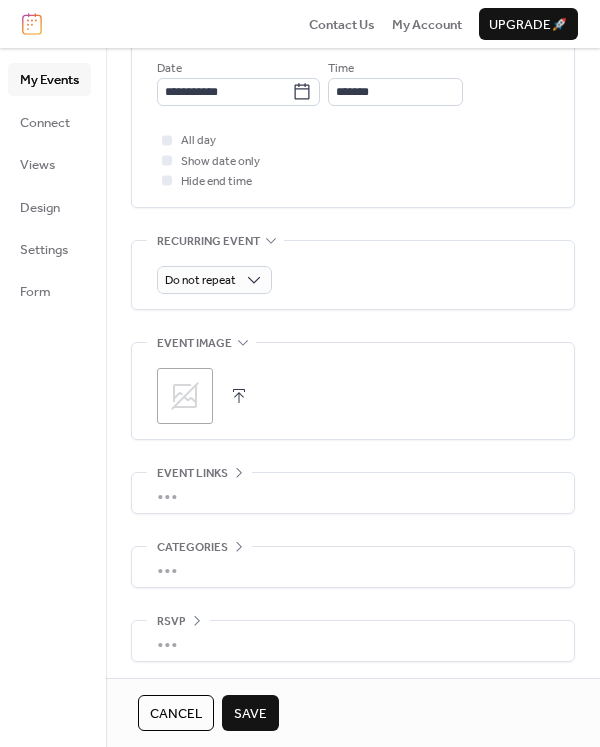scroll, scrollTop: 770, scrollLeft: 0, axis: vertical 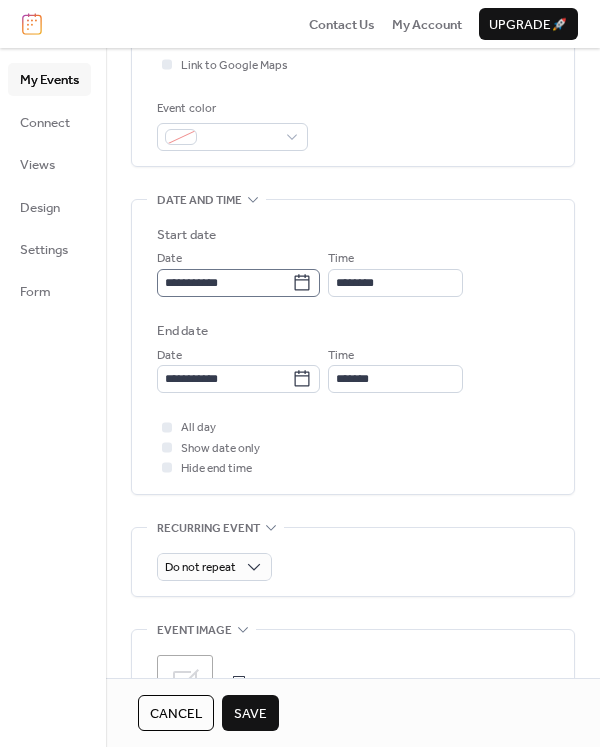 type on "**********" 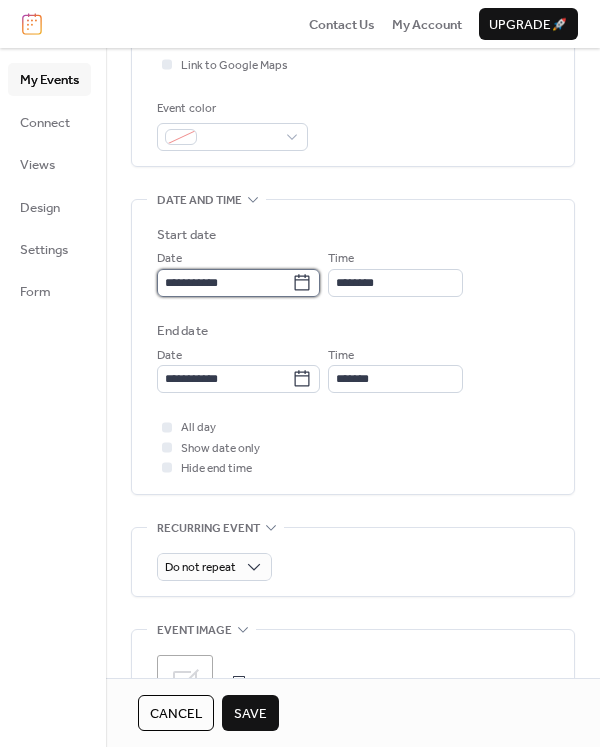 click on "**********" at bounding box center (224, 283) 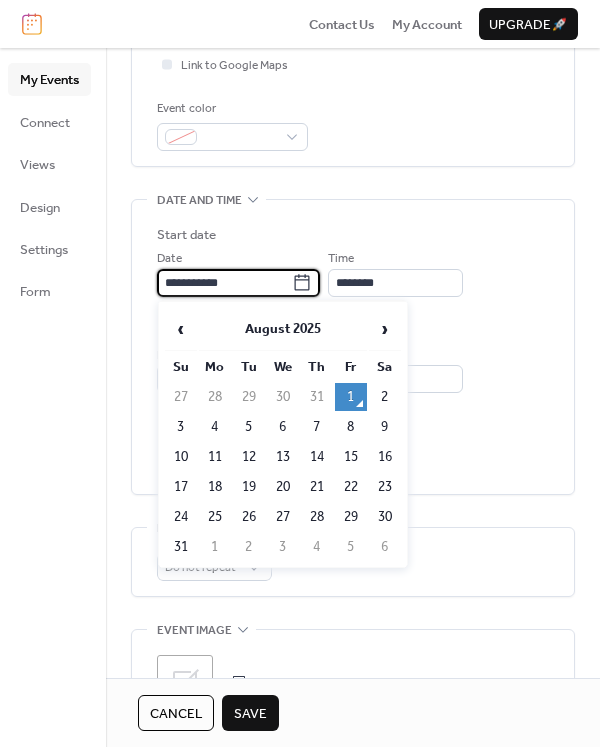click on "**********" at bounding box center [353, 272] 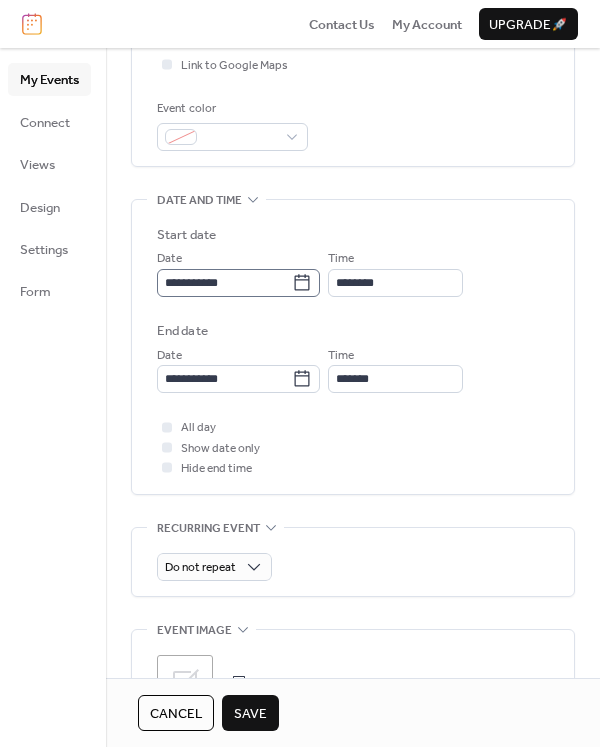 click 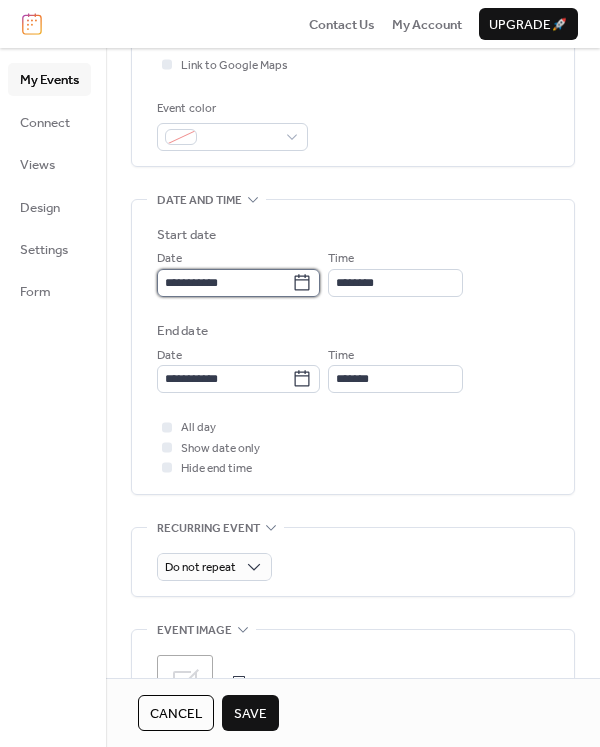 click on "**********" at bounding box center (224, 283) 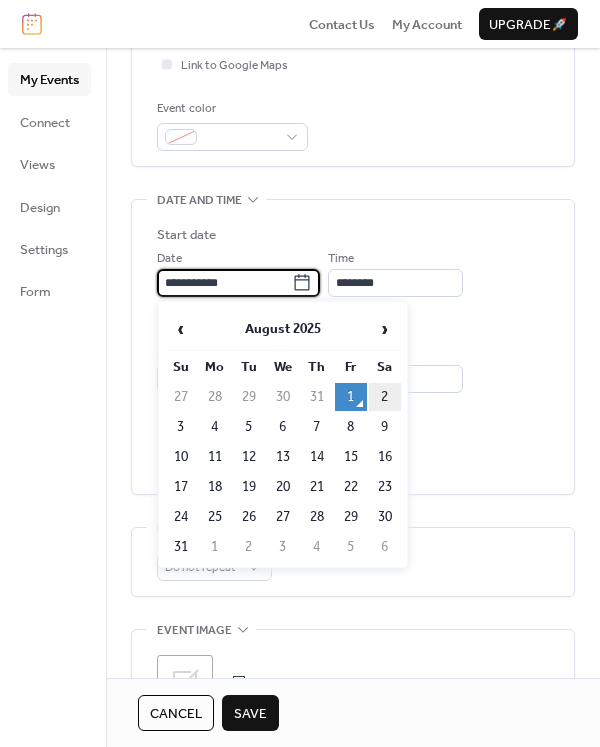 click on "2" at bounding box center (385, 397) 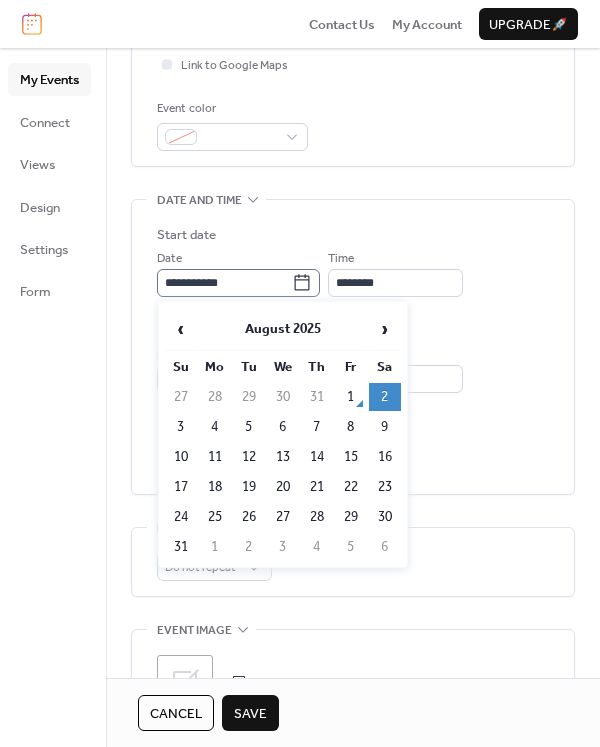 click 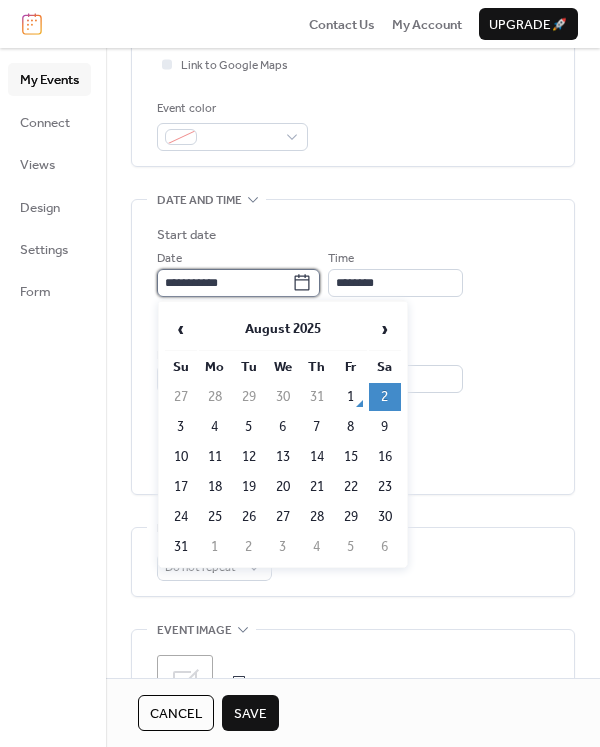 click on "**********" at bounding box center [224, 283] 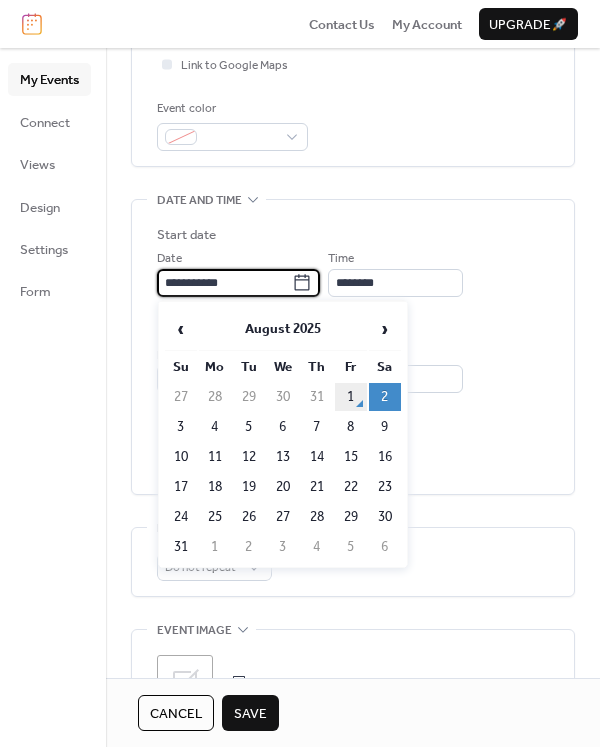 click on "1" at bounding box center [351, 397] 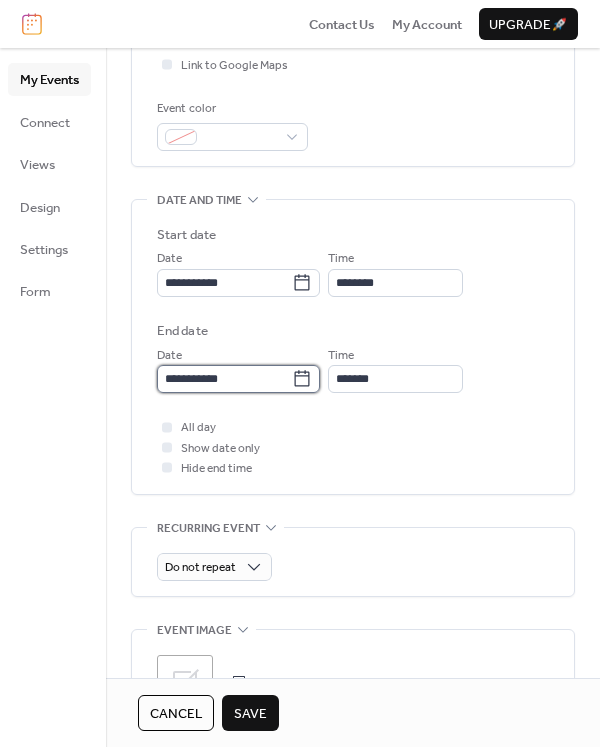 click on "**********" at bounding box center [224, 379] 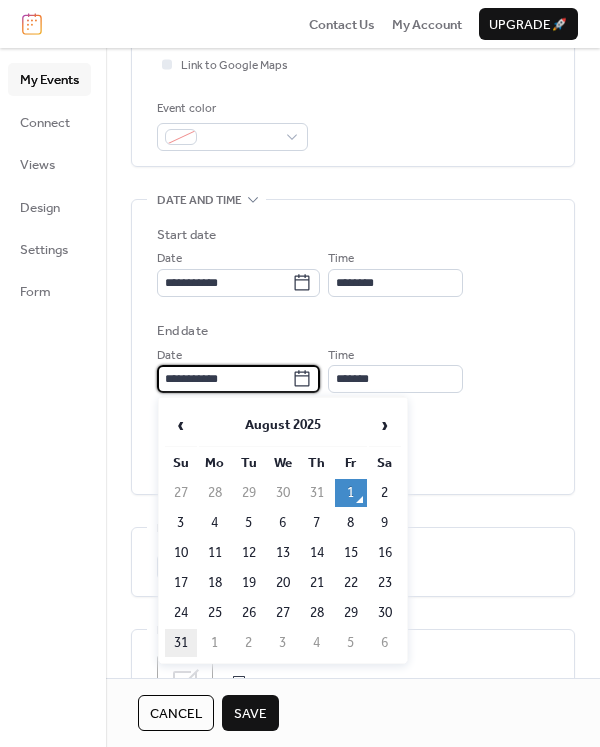 click on "31" at bounding box center [181, 643] 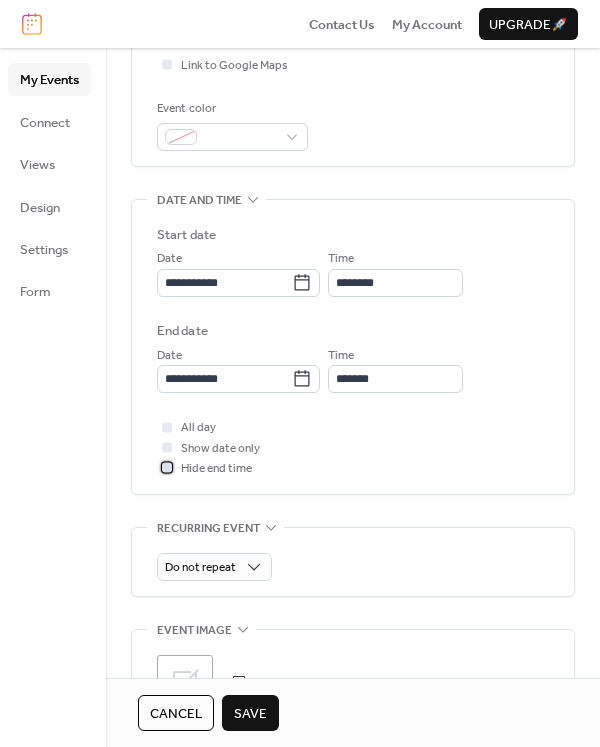click at bounding box center [167, 468] 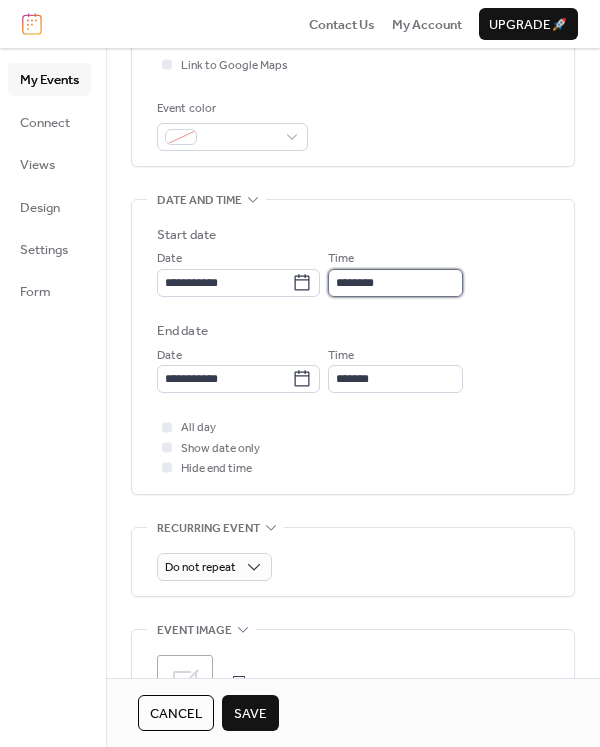 click on "********" at bounding box center [395, 283] 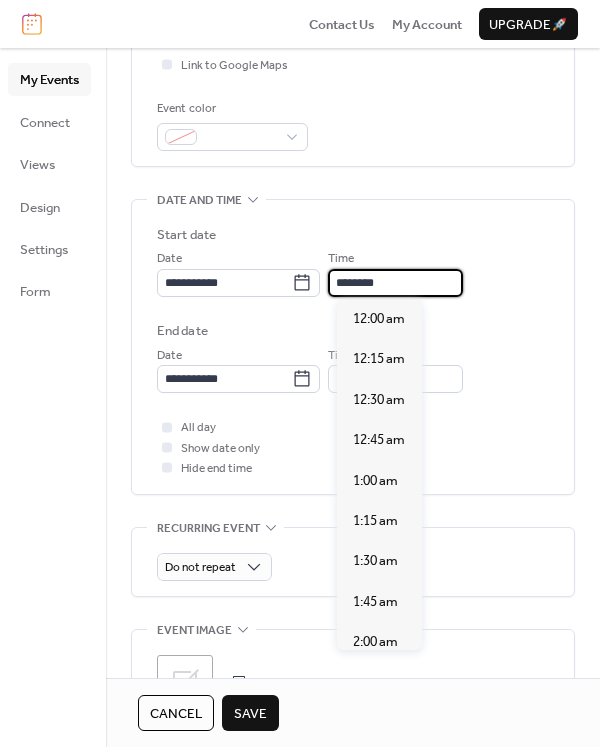 scroll, scrollTop: 1939, scrollLeft: 0, axis: vertical 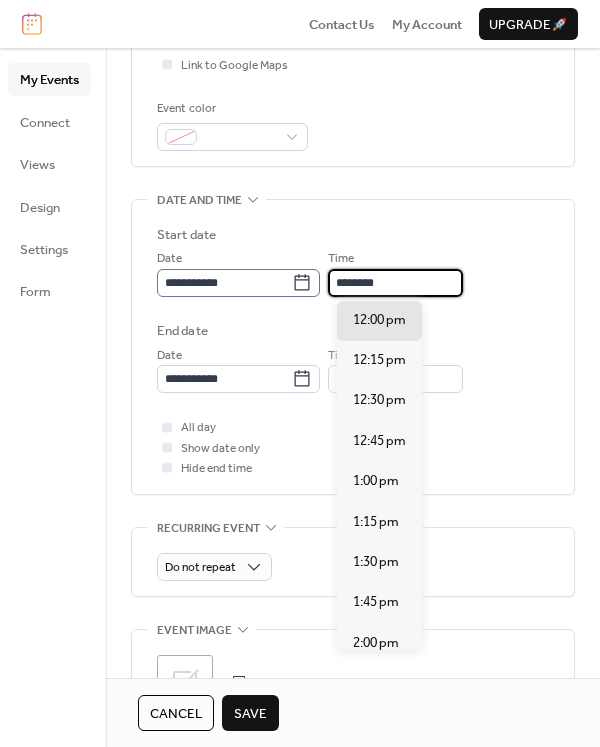 drag, startPoint x: 403, startPoint y: 286, endPoint x: 324, endPoint y: 283, distance: 79.05694 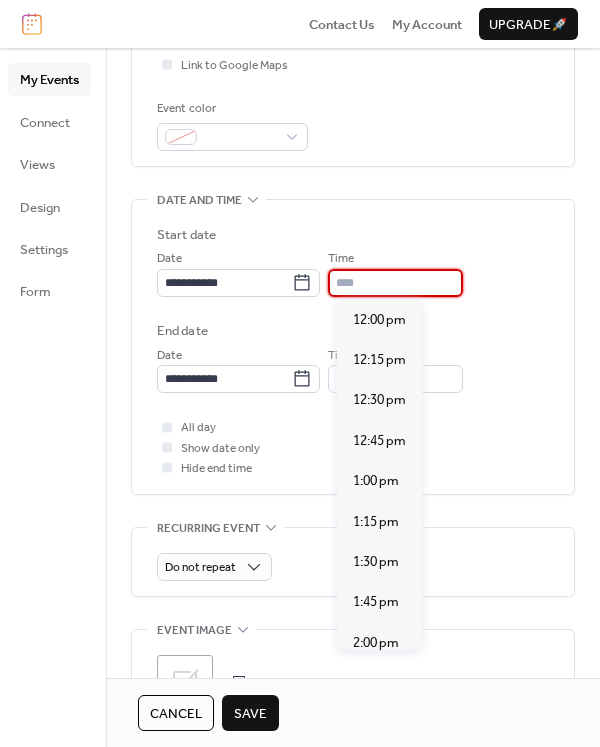 type on "********" 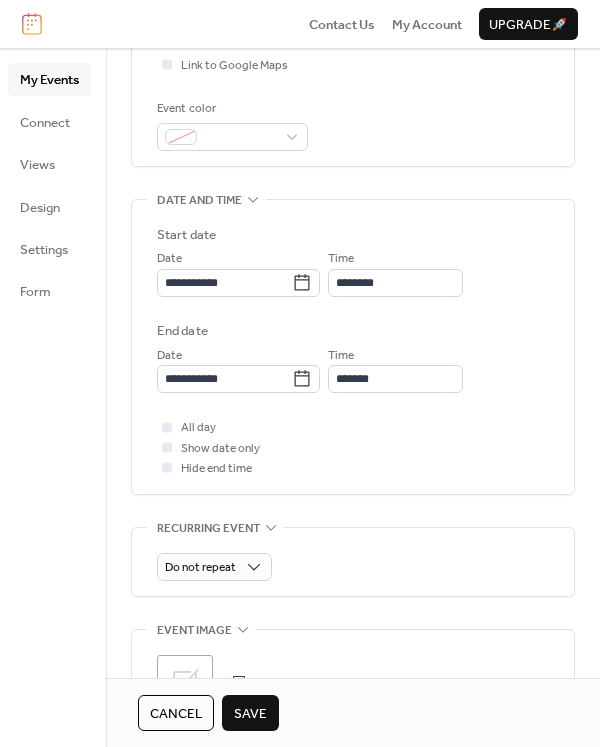click on "**********" at bounding box center (353, 347) 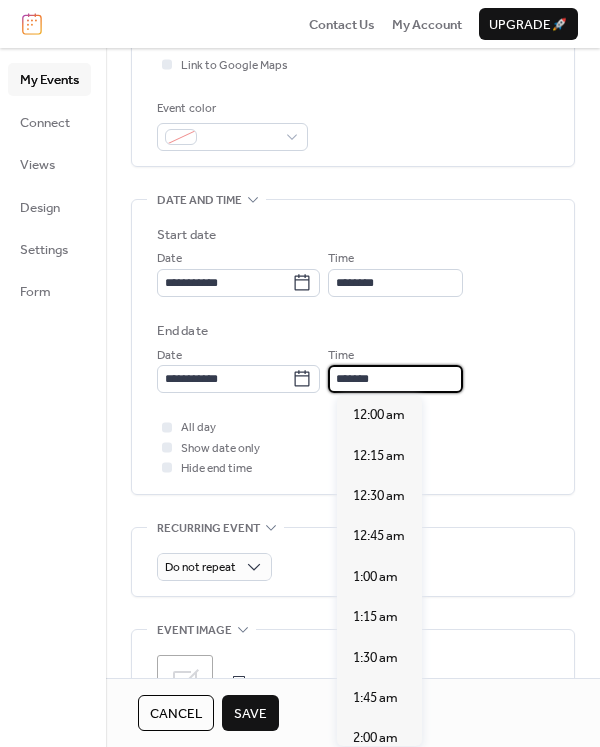 click on "*******" at bounding box center (395, 379) 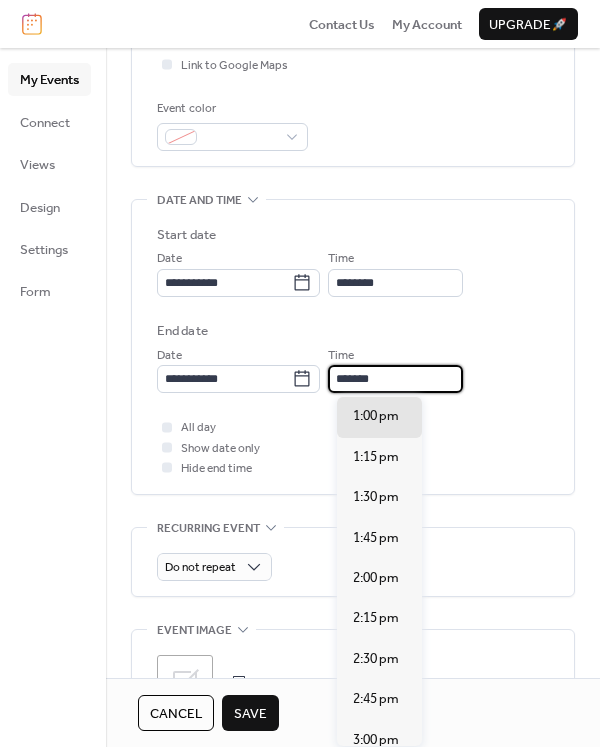 click on "Time *******" at bounding box center (395, 369) 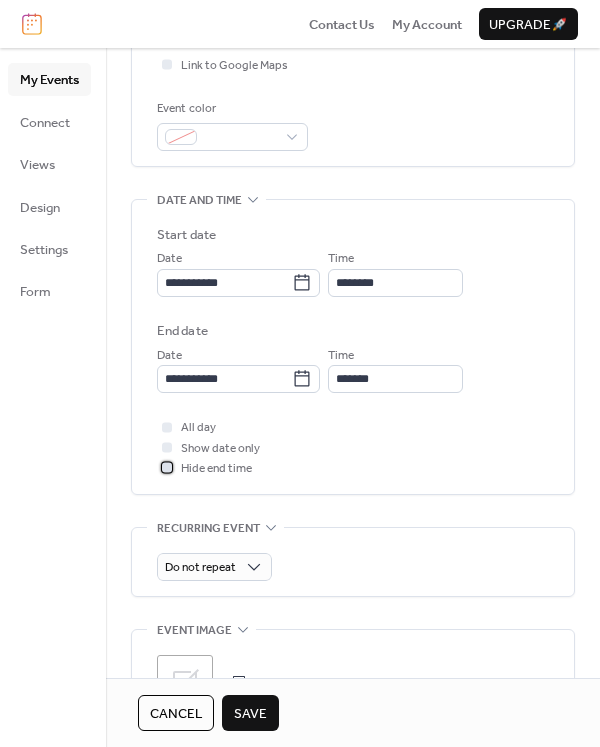 click at bounding box center [167, 468] 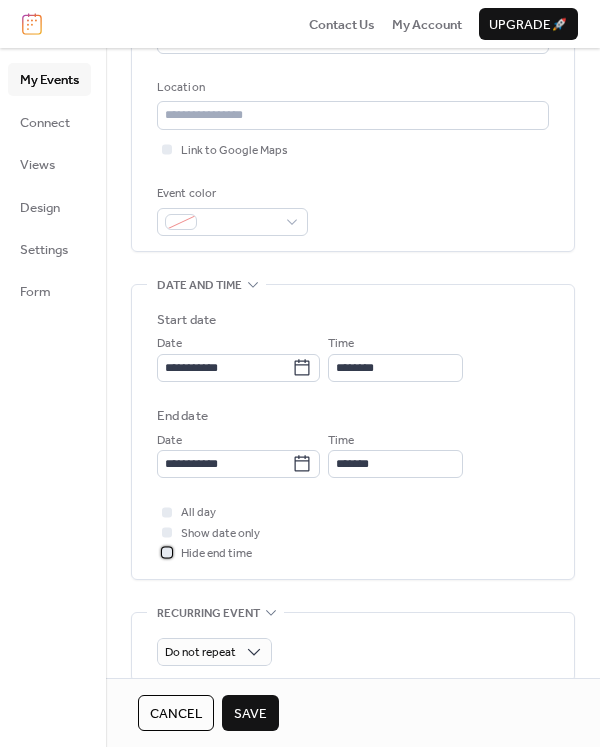 scroll, scrollTop: 398, scrollLeft: 0, axis: vertical 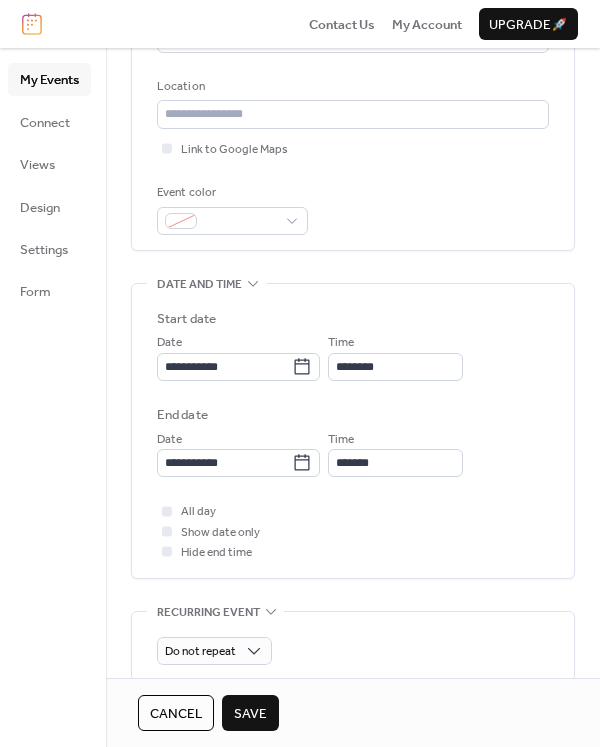 click at bounding box center (167, 531) 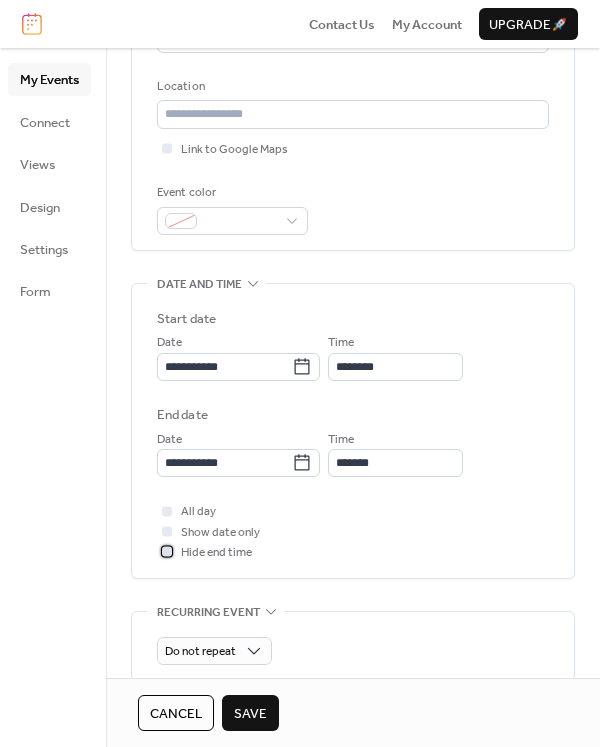 click at bounding box center (167, 552) 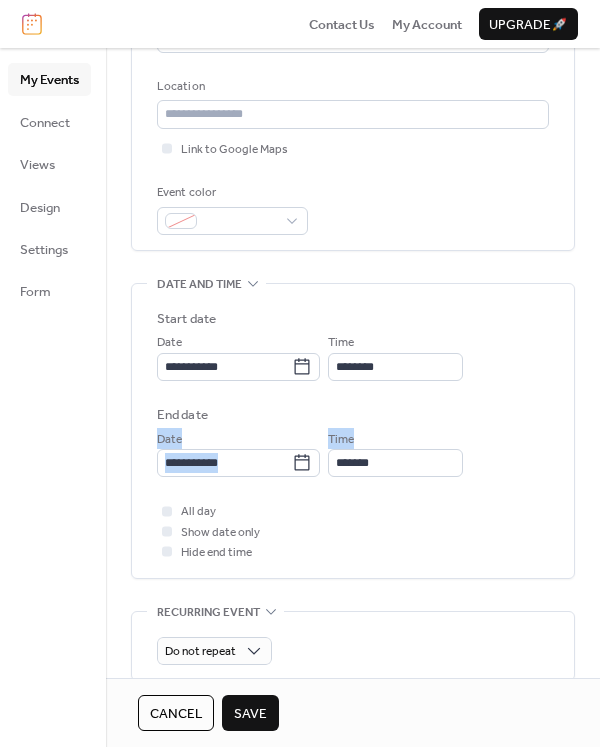 drag, startPoint x: 593, startPoint y: 392, endPoint x: 585, endPoint y: 472, distance: 80.399 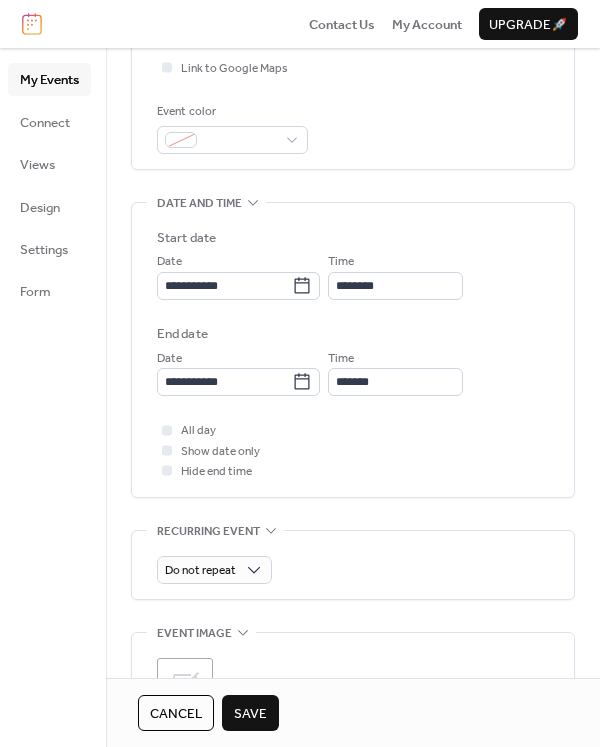 click on "All day Show date only Hide end time" at bounding box center [353, 450] 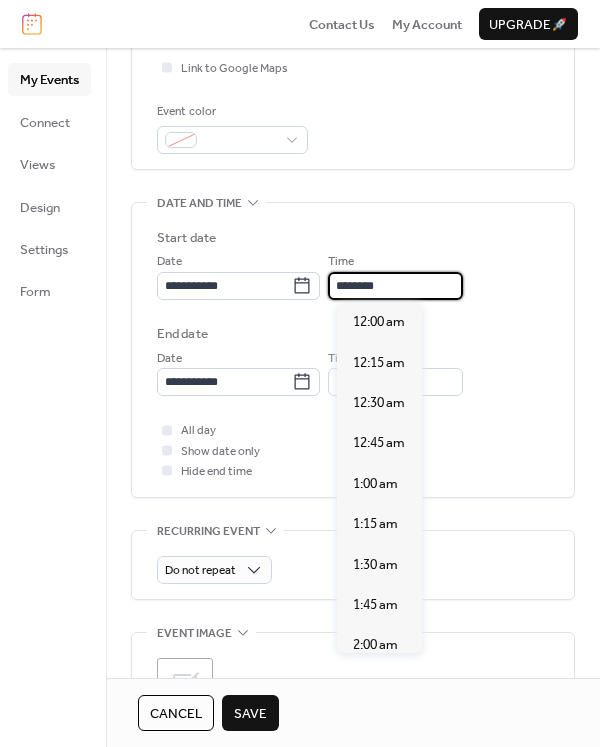 scroll, scrollTop: 1939, scrollLeft: 0, axis: vertical 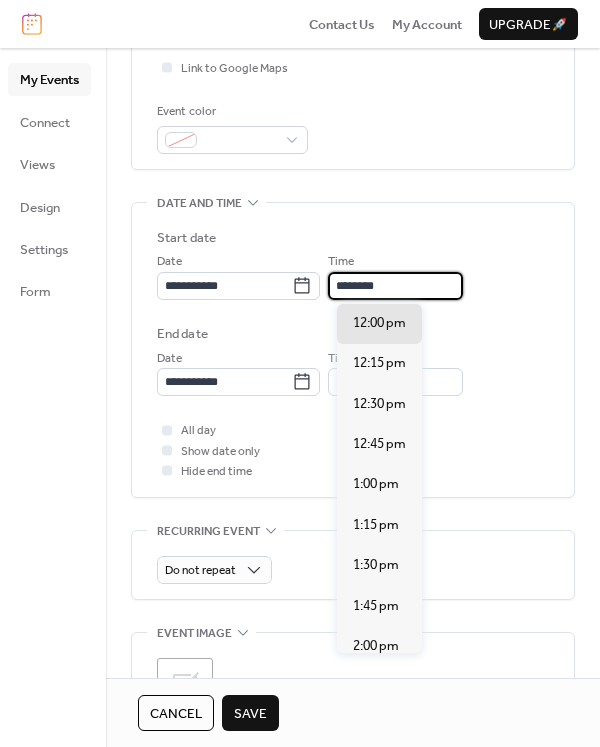 drag, startPoint x: 410, startPoint y: 286, endPoint x: 345, endPoint y: 281, distance: 65.192024 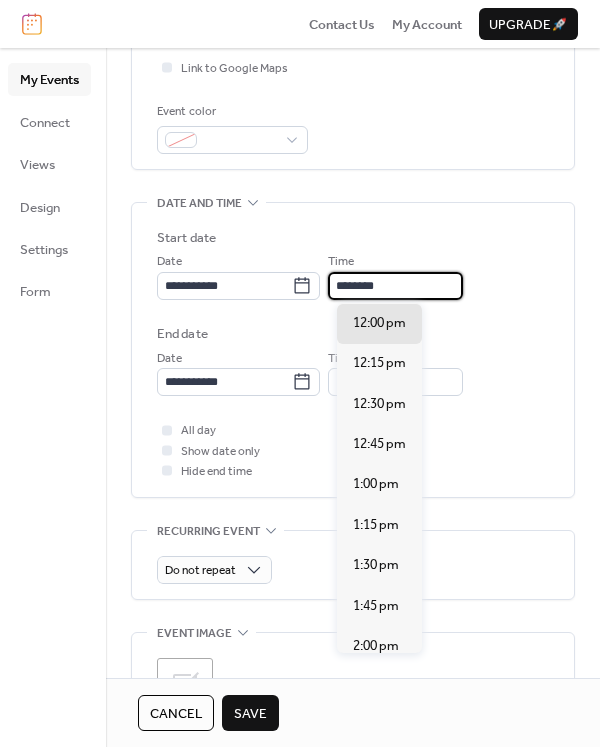 click on "********" at bounding box center (395, 286) 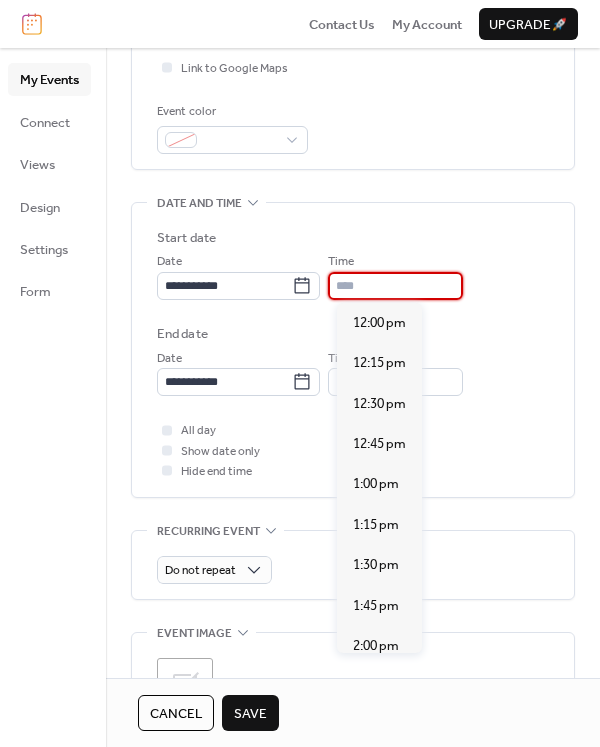 type on "********" 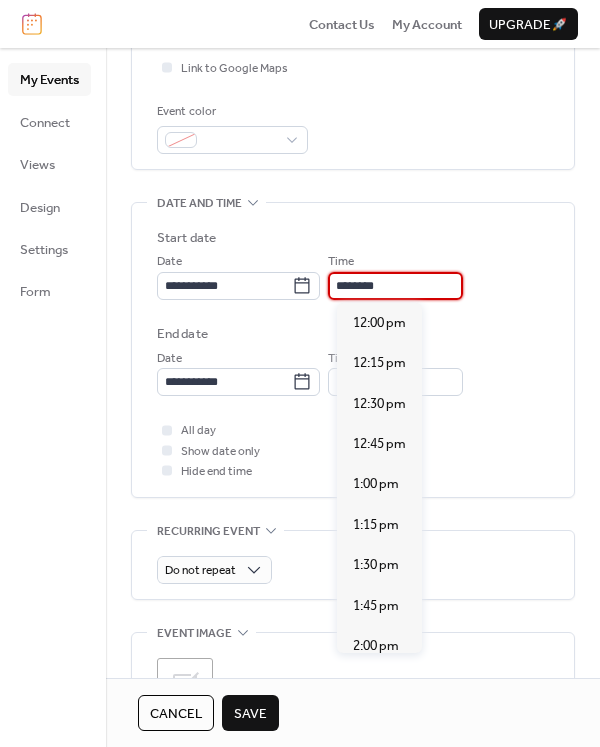 click on "Start date" at bounding box center (353, 238) 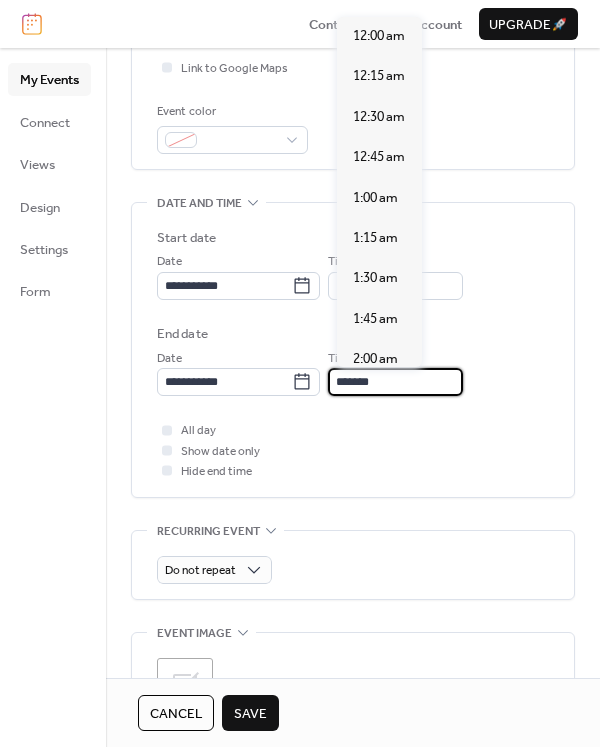 scroll, scrollTop: 2100, scrollLeft: 0, axis: vertical 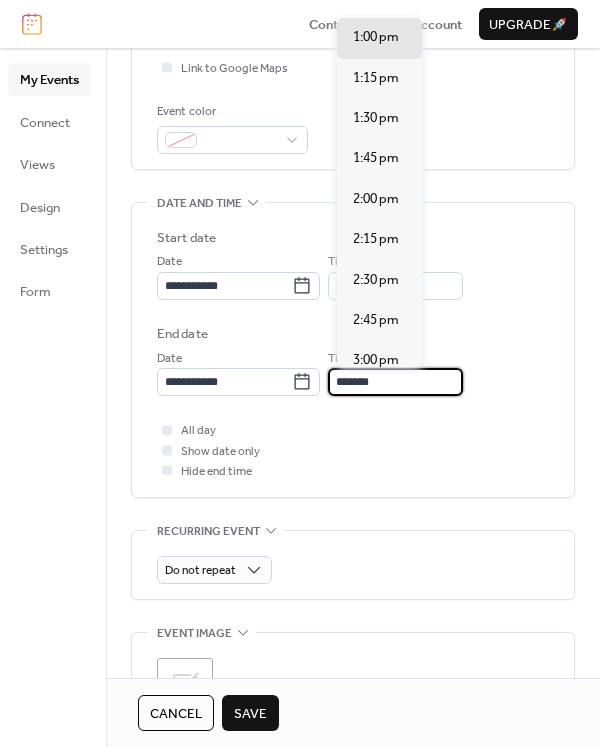 drag, startPoint x: 404, startPoint y: 383, endPoint x: 347, endPoint y: 389, distance: 57.31492 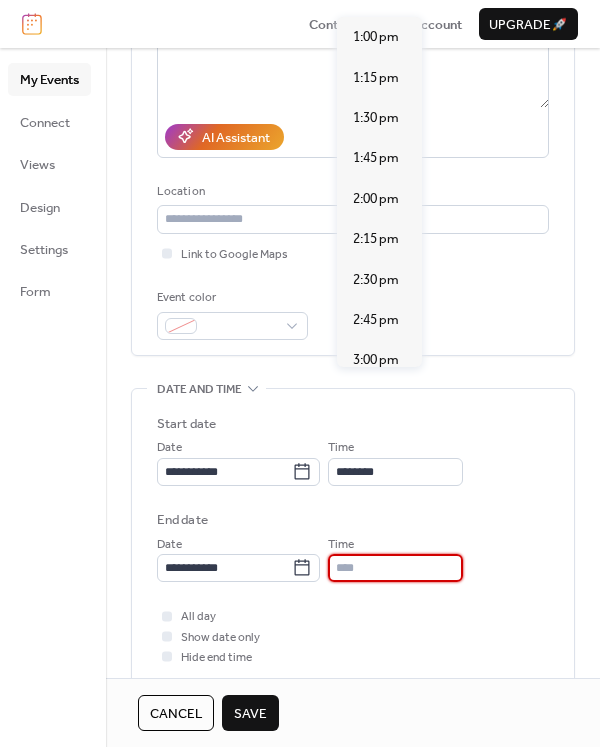 scroll, scrollTop: 297, scrollLeft: 0, axis: vertical 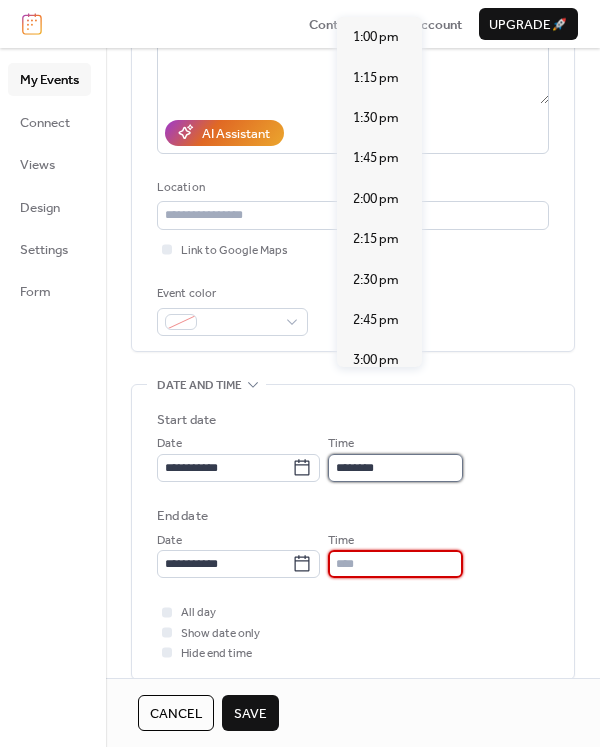 type on "*******" 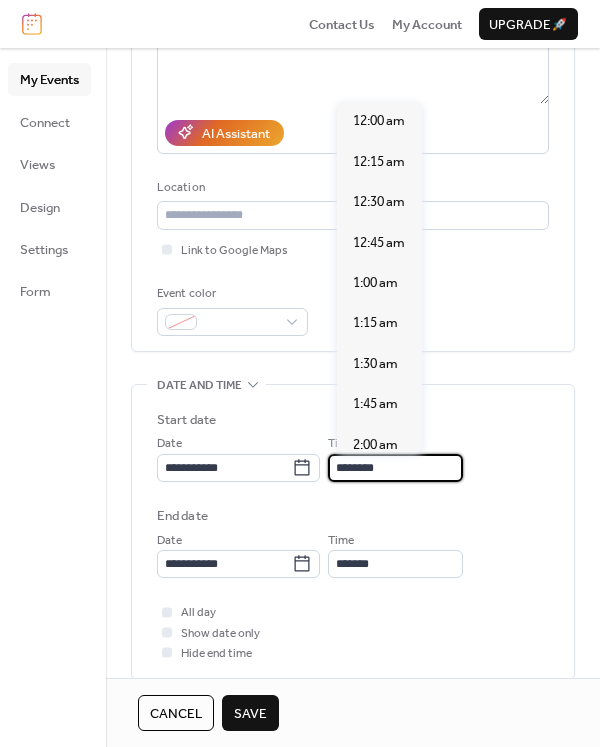 scroll, scrollTop: 1939, scrollLeft: 0, axis: vertical 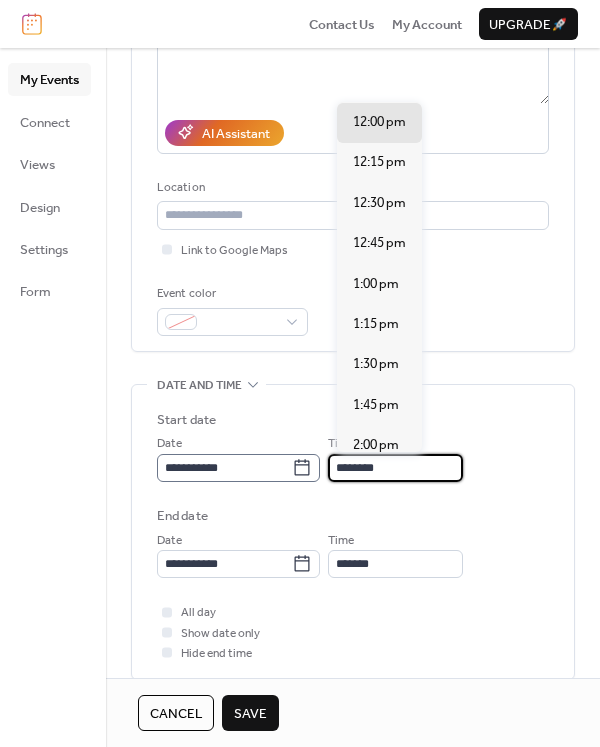 drag, startPoint x: 398, startPoint y: 471, endPoint x: 325, endPoint y: 471, distance: 73 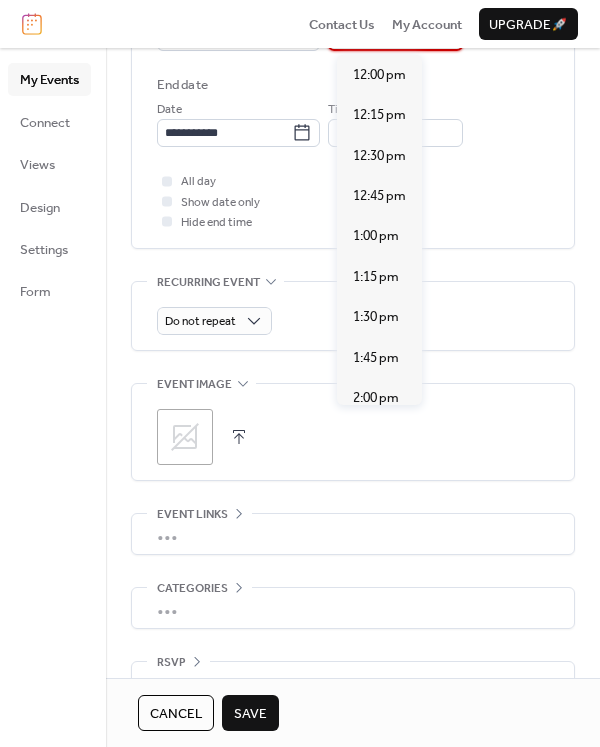 scroll, scrollTop: 770, scrollLeft: 0, axis: vertical 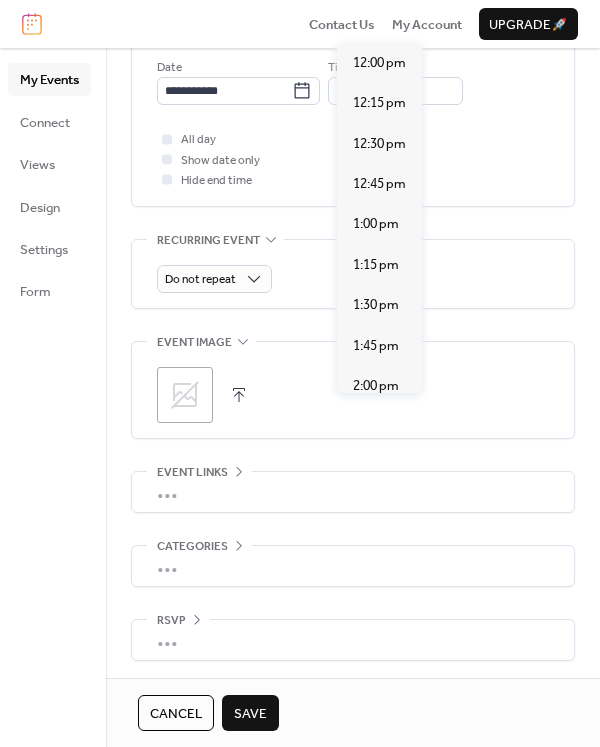 type on "********" 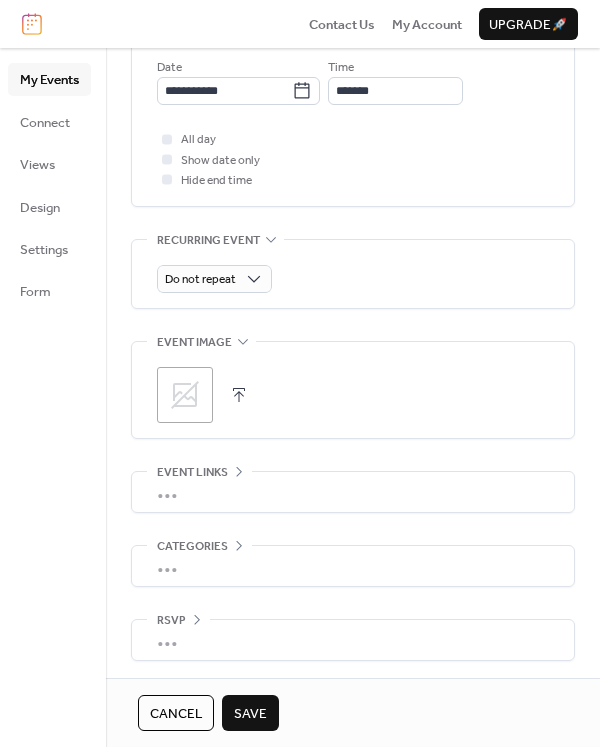 click on "Save" at bounding box center (250, 714) 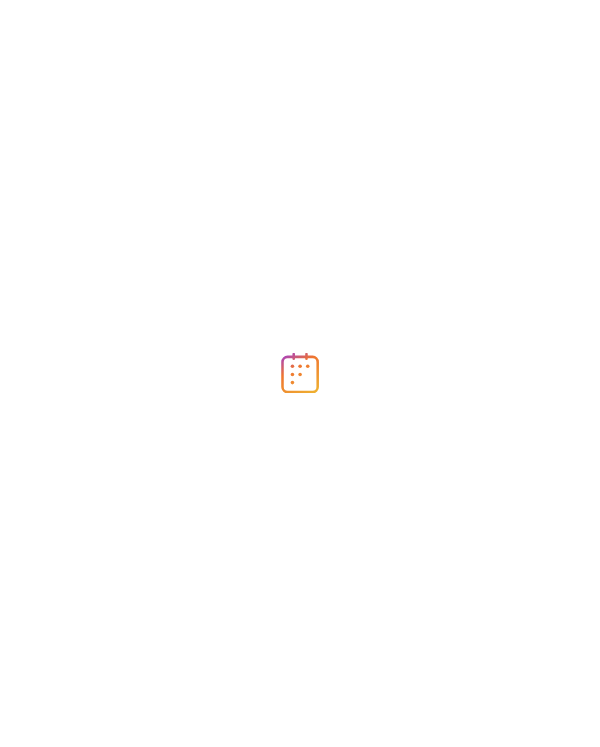 scroll, scrollTop: 0, scrollLeft: 0, axis: both 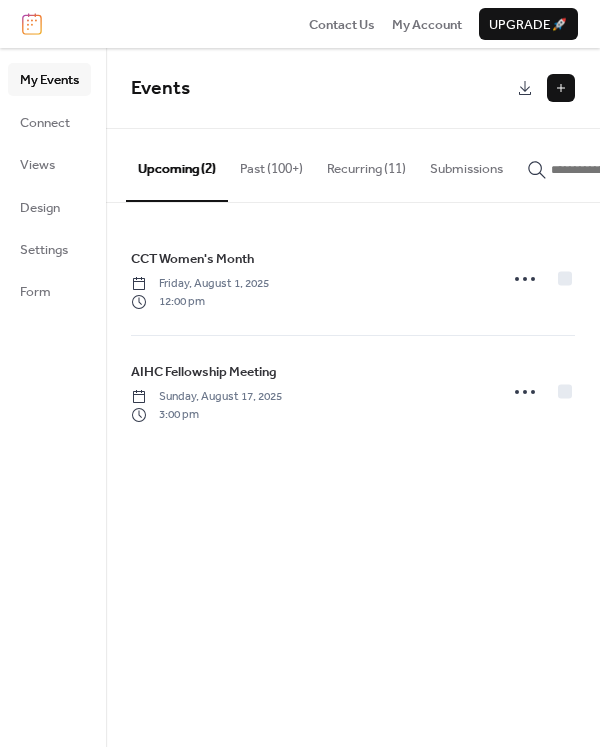 click at bounding box center (561, 88) 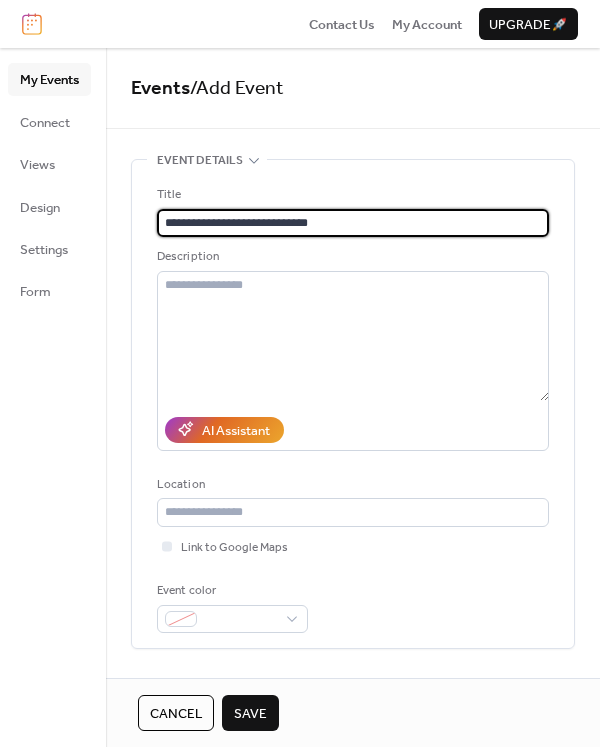 click on "**********" at bounding box center (353, 223) 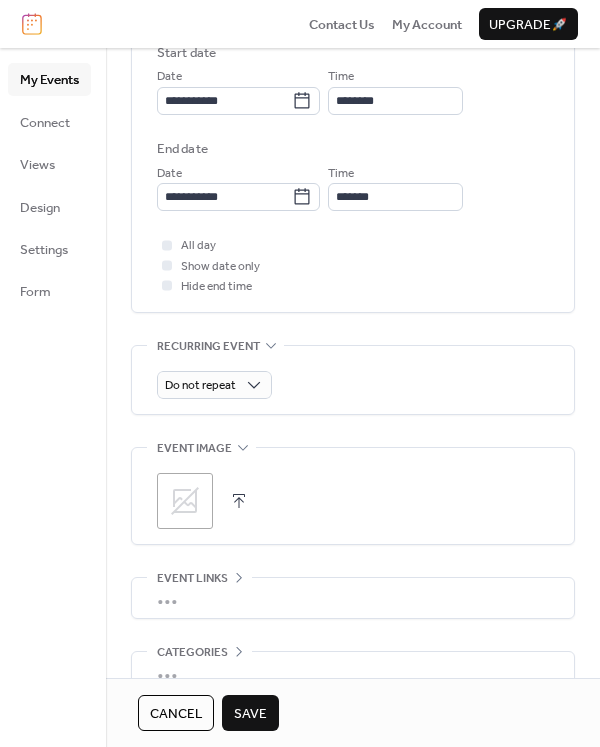 scroll, scrollTop: 543, scrollLeft: 0, axis: vertical 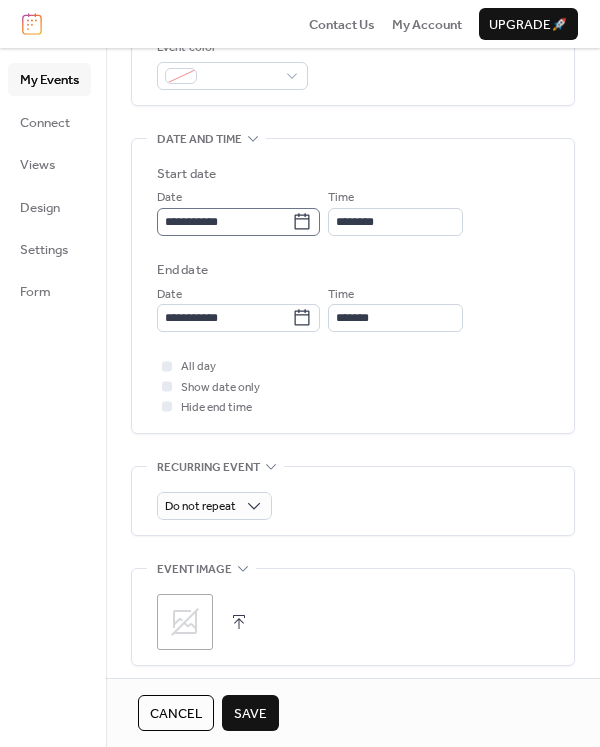 type on "**********" 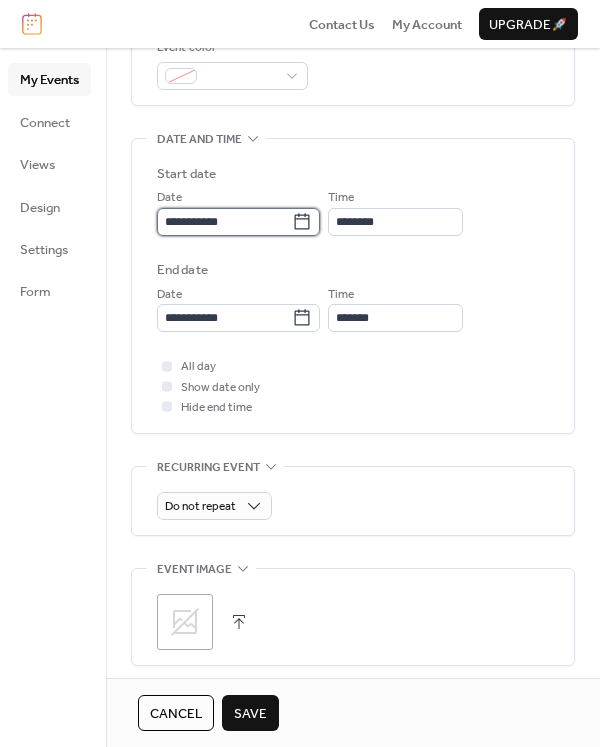 click on "**********" at bounding box center (224, 222) 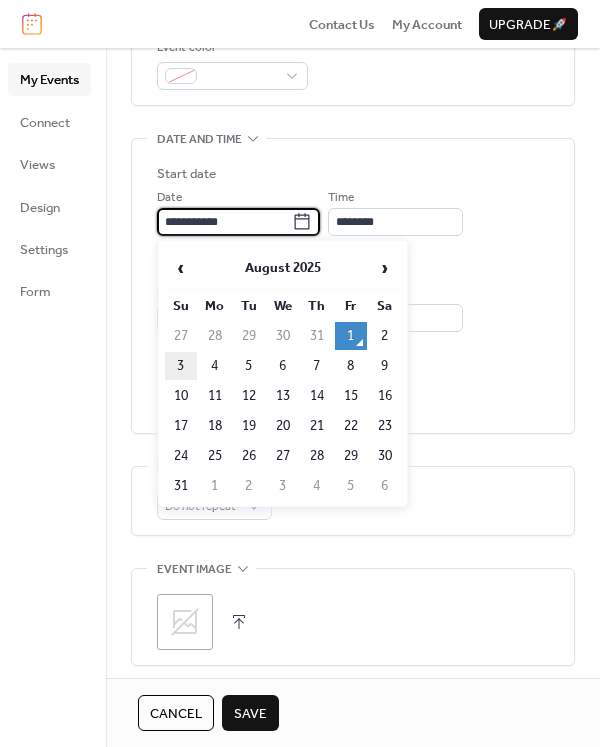 click on "3" at bounding box center (181, 366) 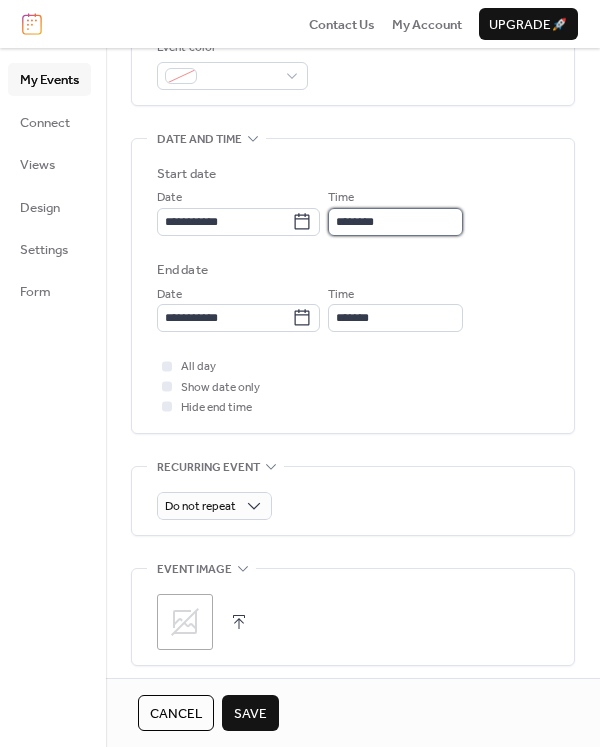 click on "********" at bounding box center [395, 222] 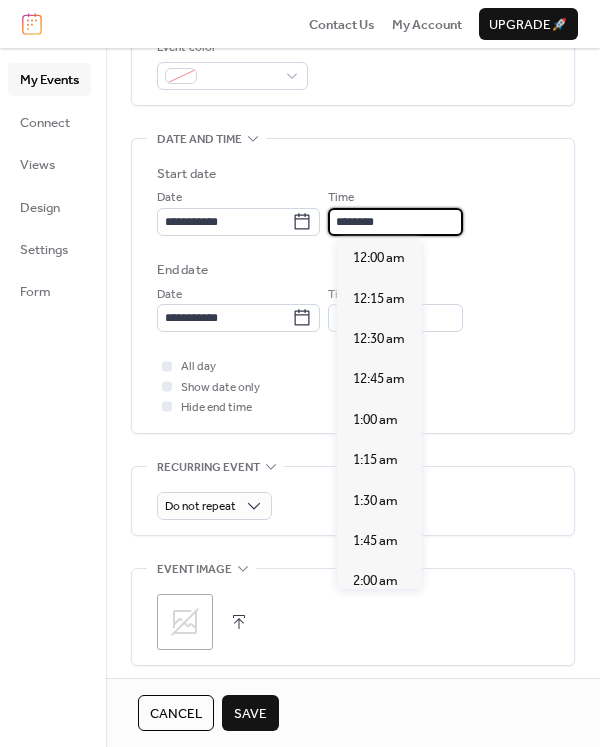 scroll, scrollTop: 1939, scrollLeft: 0, axis: vertical 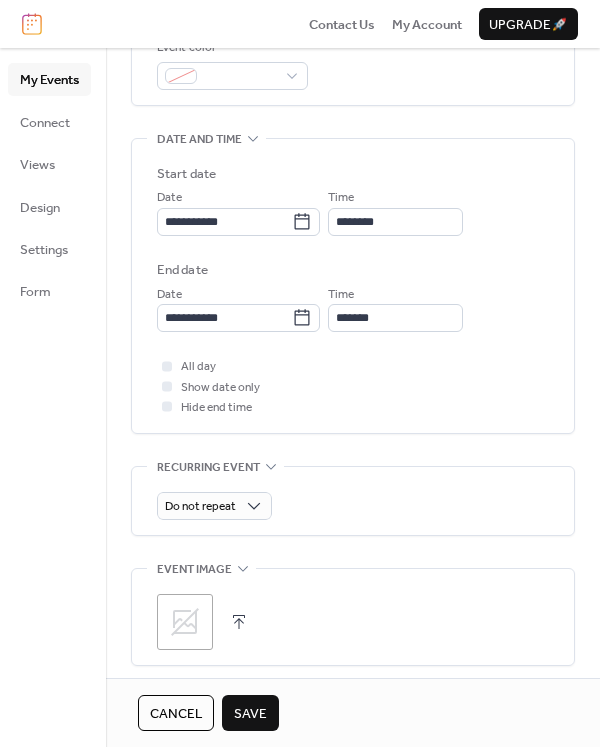 click on "**********" at bounding box center [353, 211] 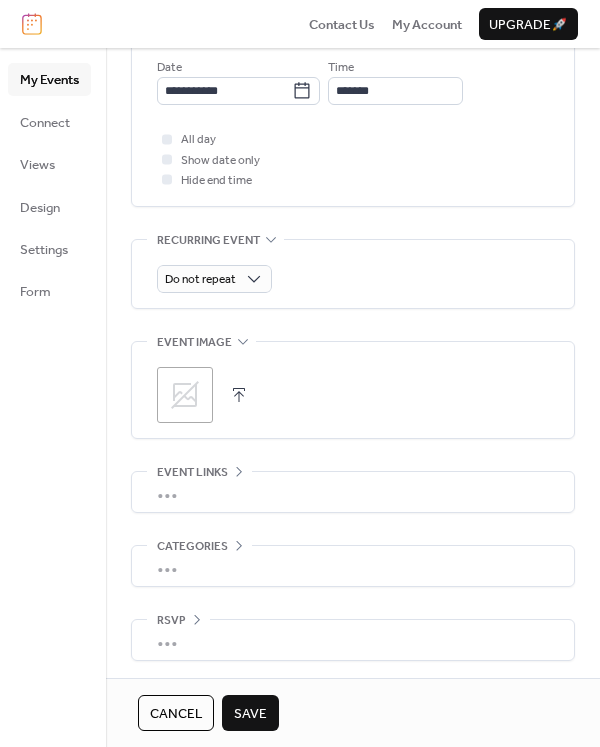 click on "Save" at bounding box center [250, 714] 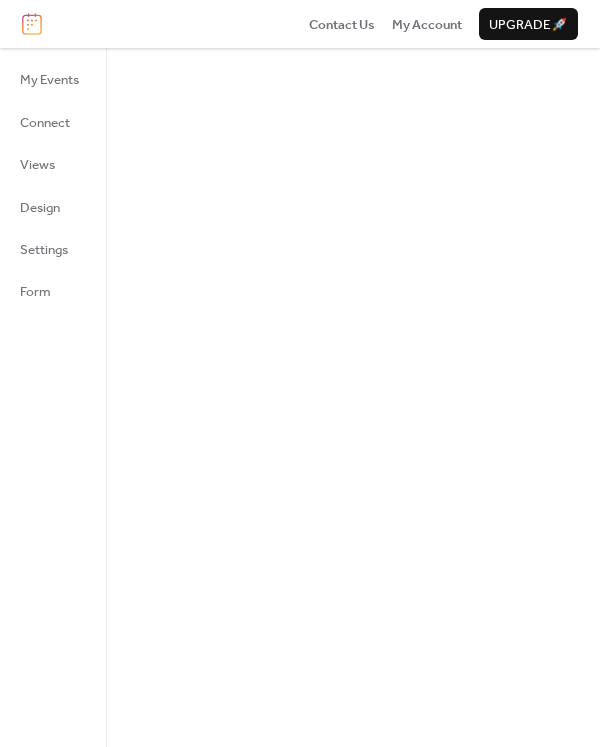 scroll, scrollTop: 0, scrollLeft: 0, axis: both 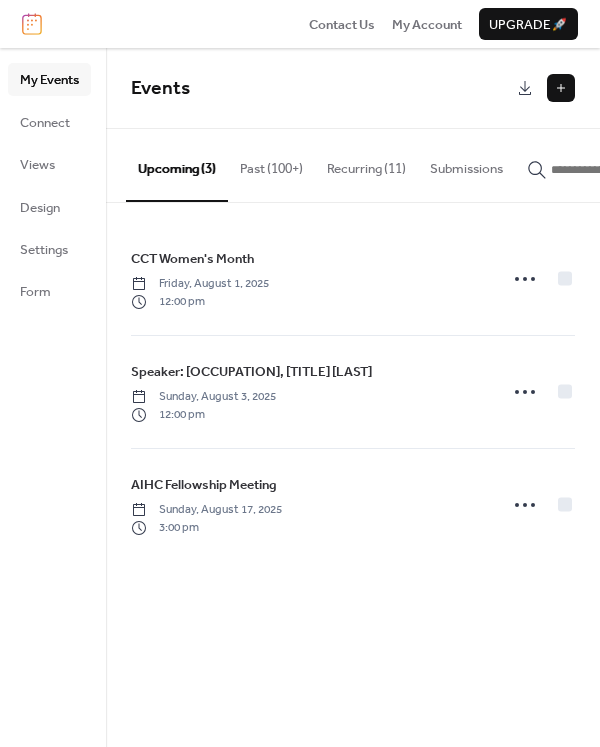 click at bounding box center (561, 88) 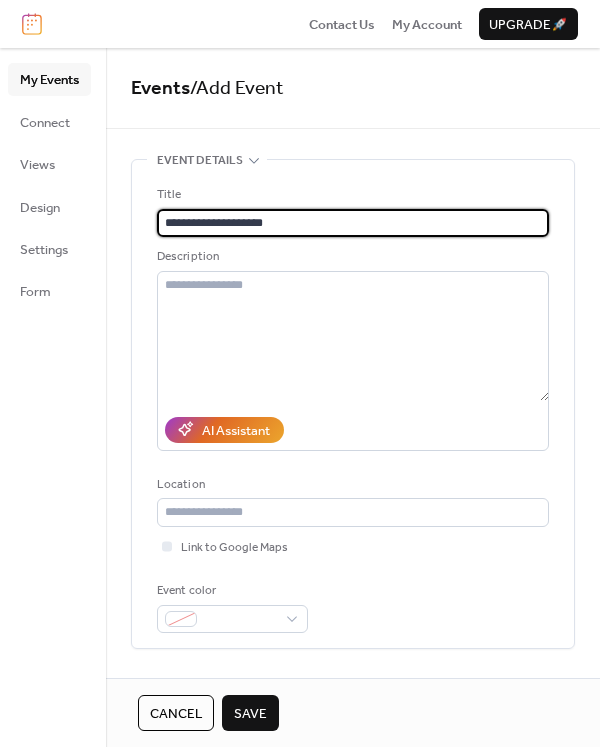 type on "**********" 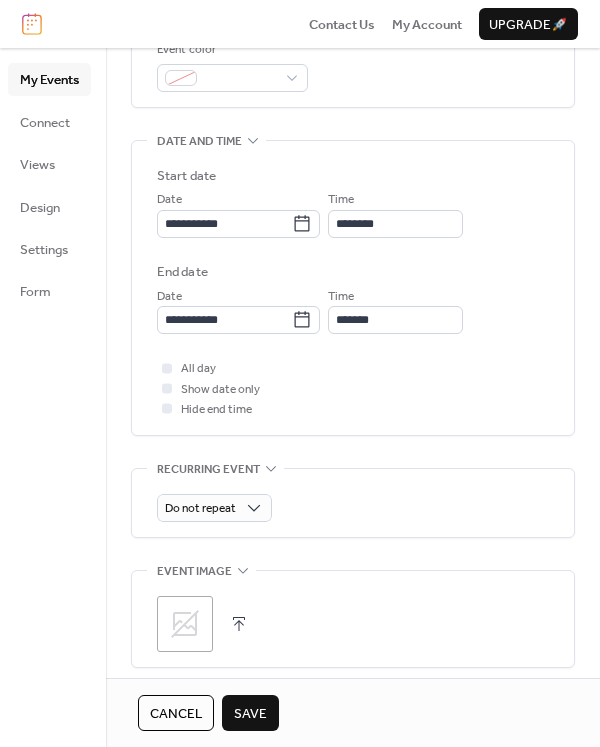 scroll, scrollTop: 520, scrollLeft: 0, axis: vertical 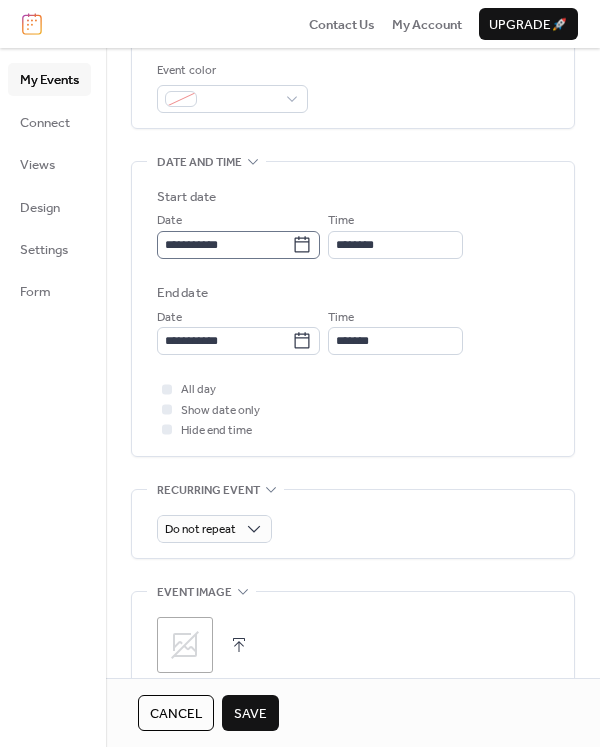 click 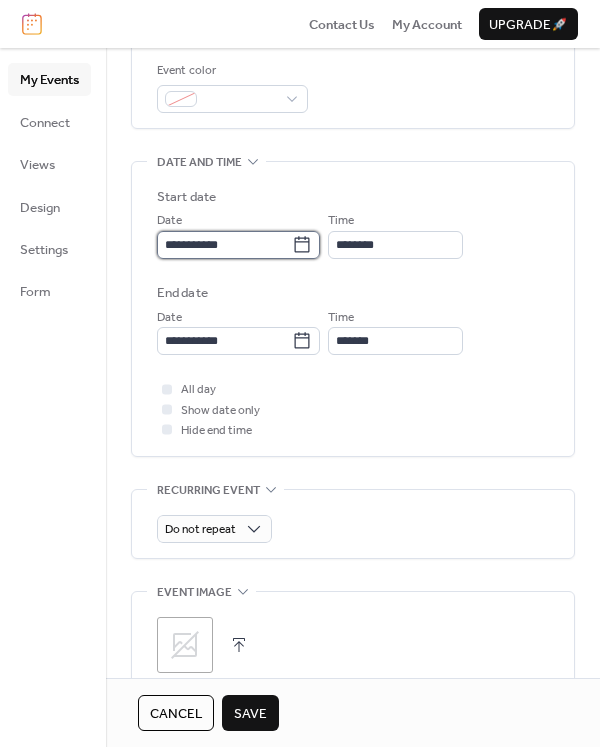 click on "**********" at bounding box center [224, 245] 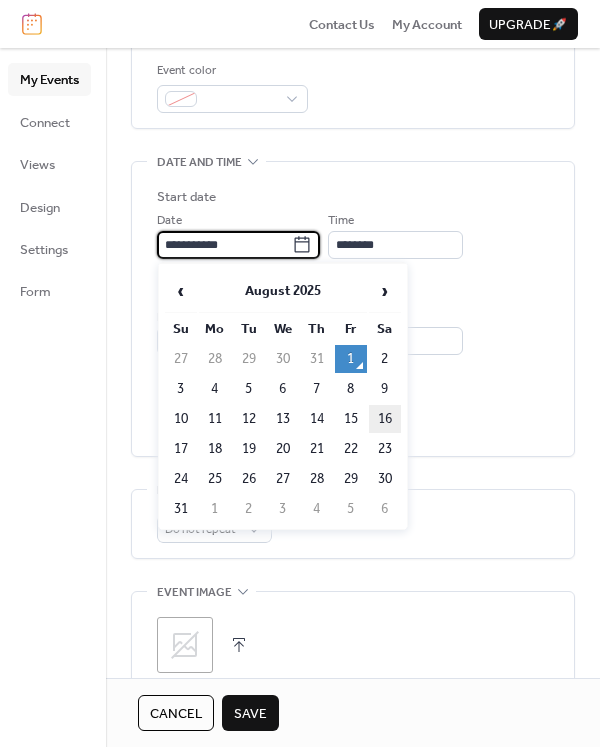 click on "16" at bounding box center (385, 419) 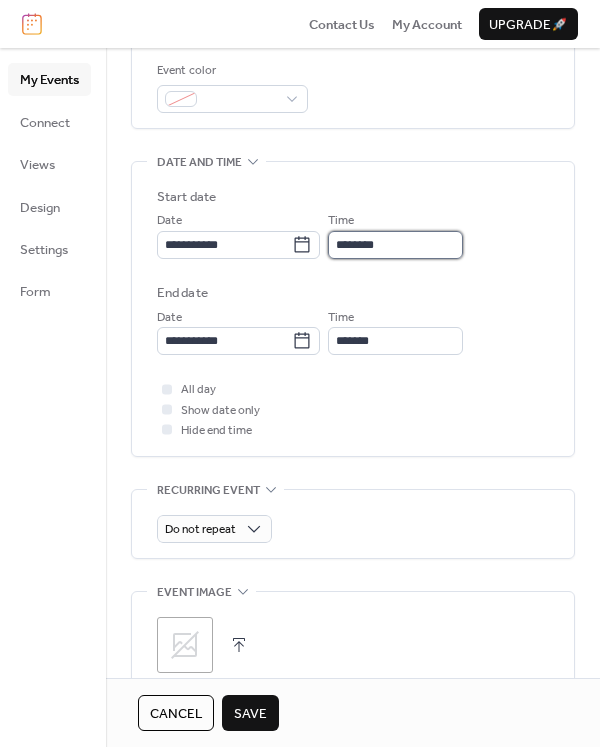 click on "********" at bounding box center [395, 245] 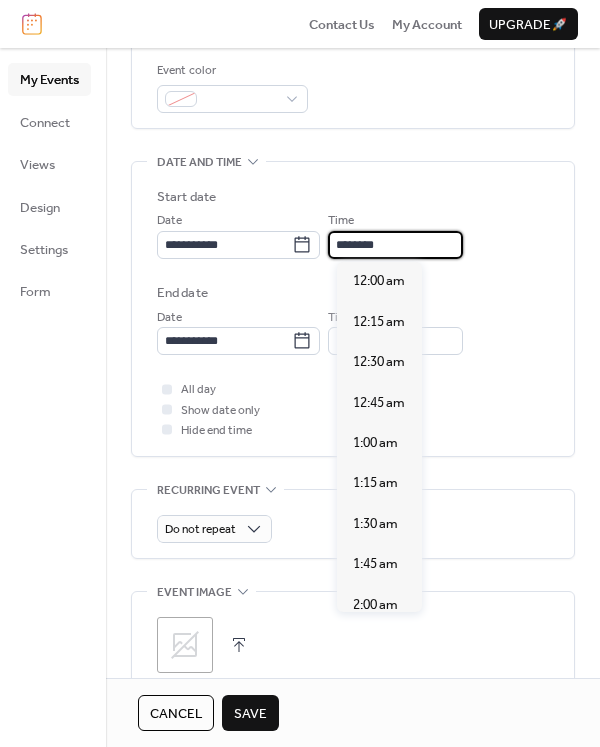 scroll, scrollTop: 1939, scrollLeft: 0, axis: vertical 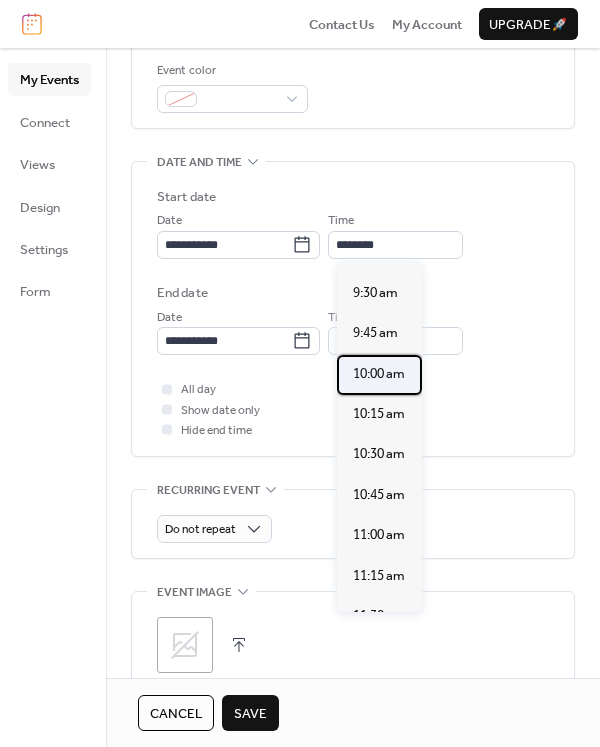 click on "10:00 am" at bounding box center [379, 374] 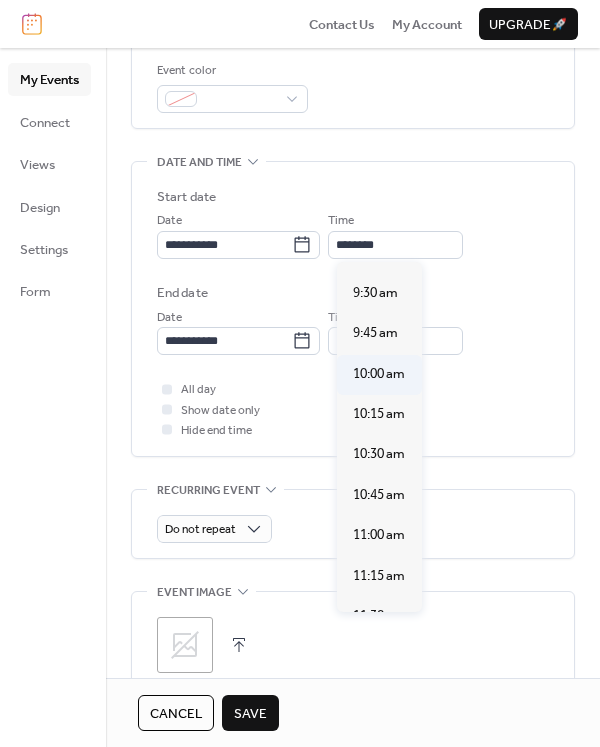 type on "********" 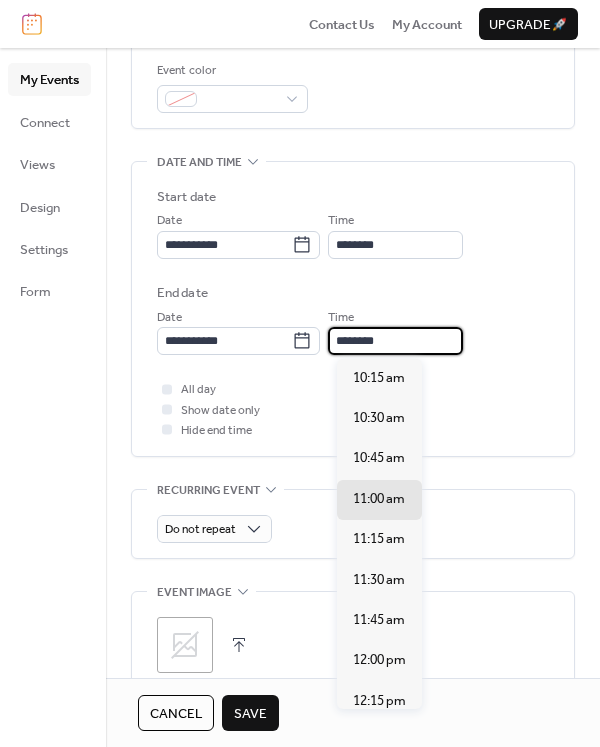 click on "********" at bounding box center [395, 341] 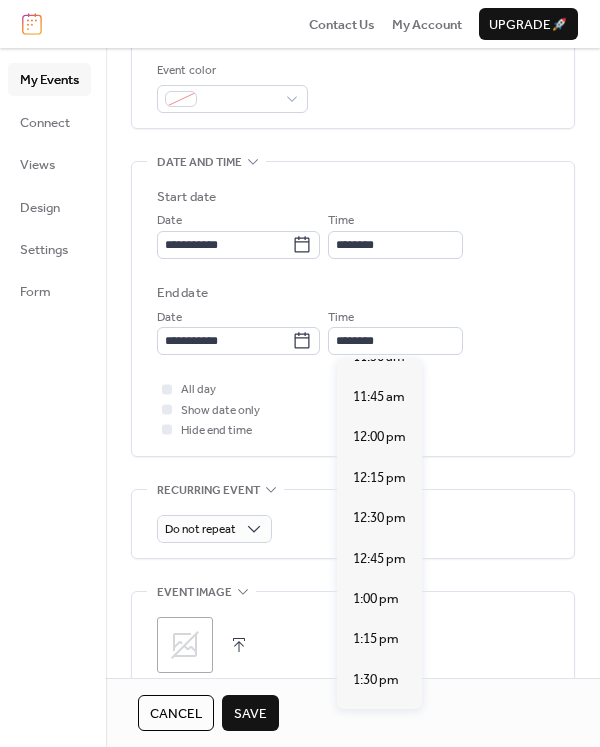 scroll, scrollTop: 365, scrollLeft: 0, axis: vertical 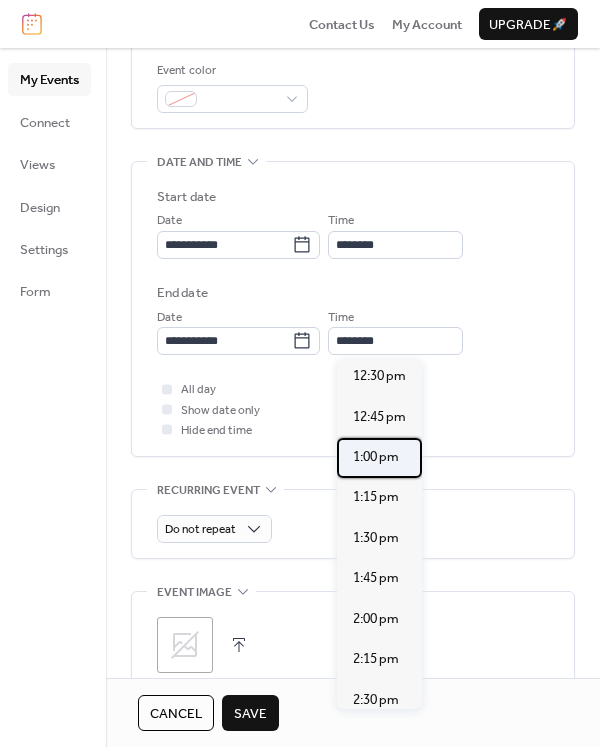click on "1:00 pm" at bounding box center (376, 457) 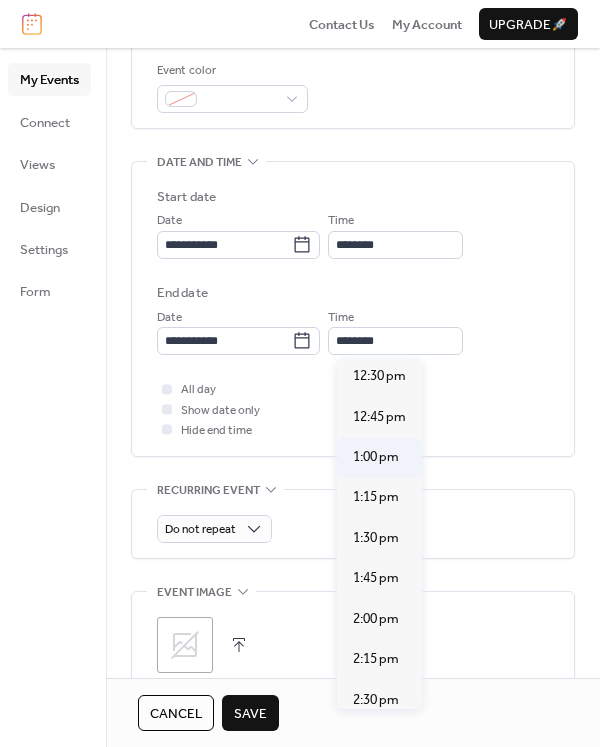 type on "*******" 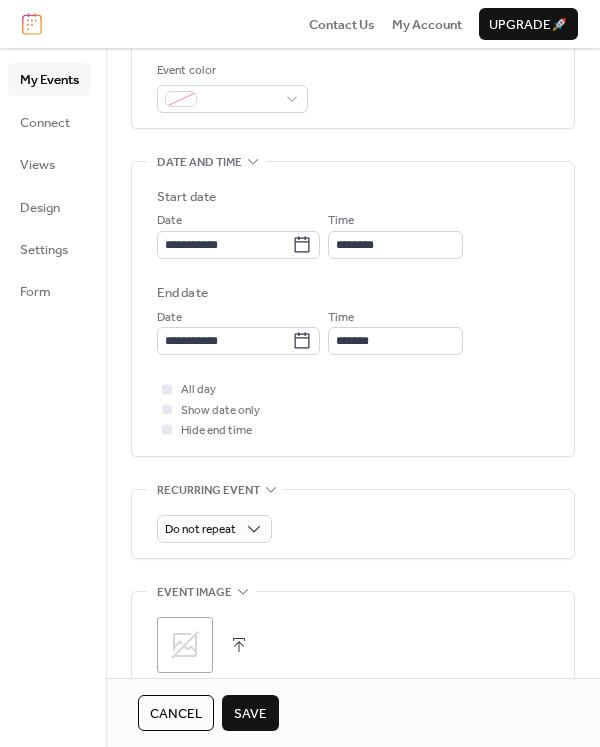 click on "Save" at bounding box center [250, 714] 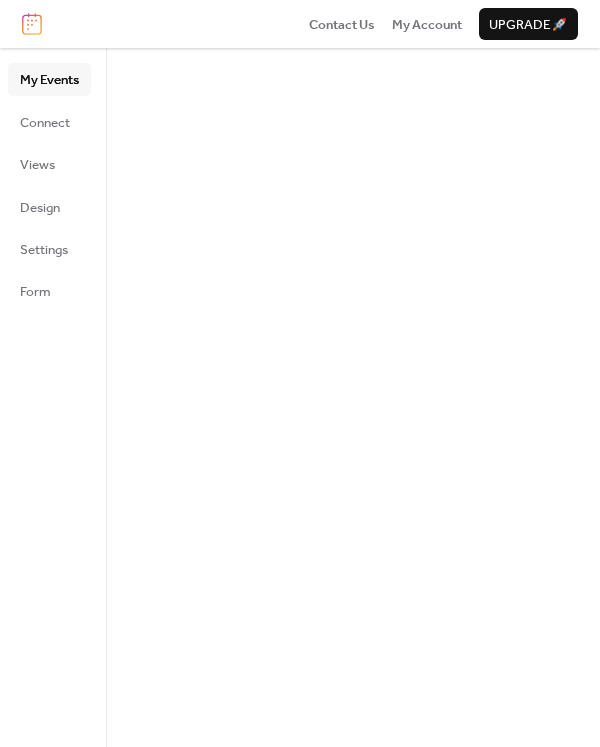 scroll, scrollTop: 0, scrollLeft: 0, axis: both 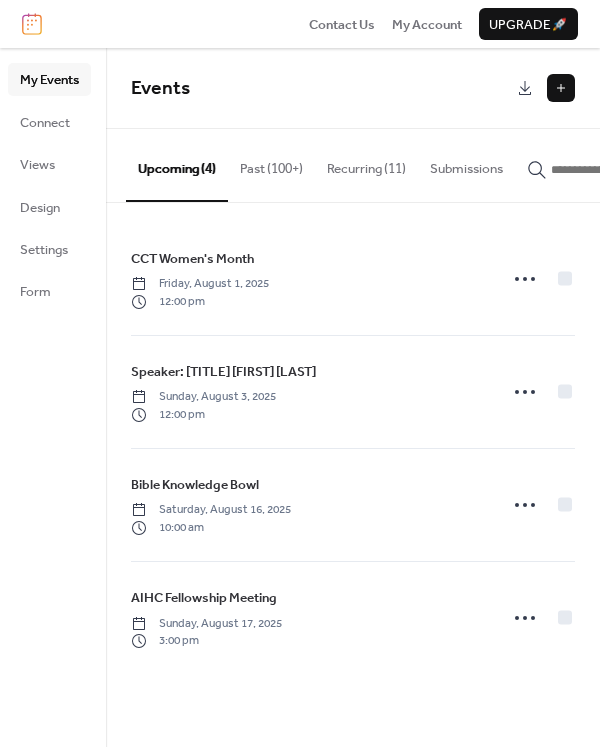 click at bounding box center [561, 88] 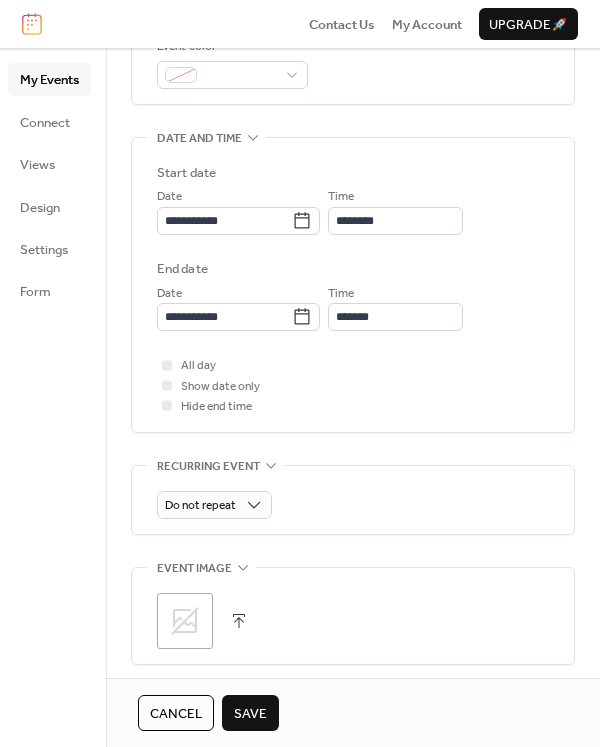 scroll, scrollTop: 559, scrollLeft: 0, axis: vertical 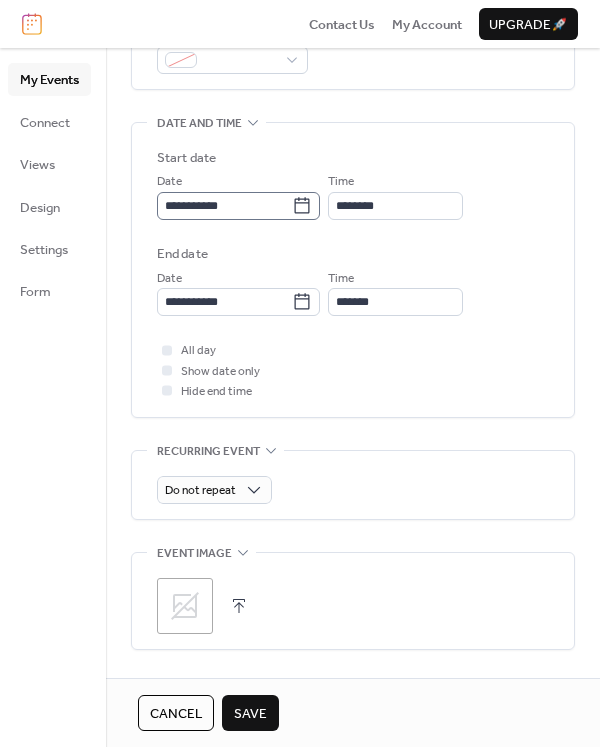 type on "**********" 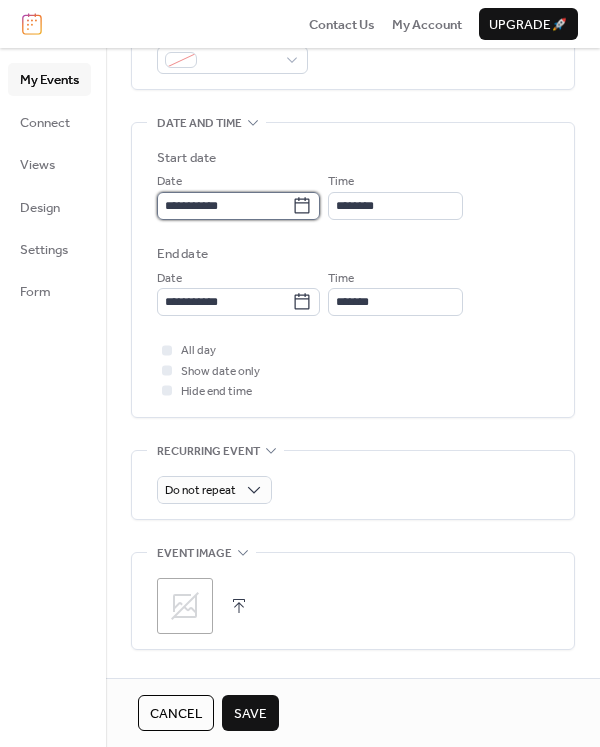click on "**********" at bounding box center [224, 206] 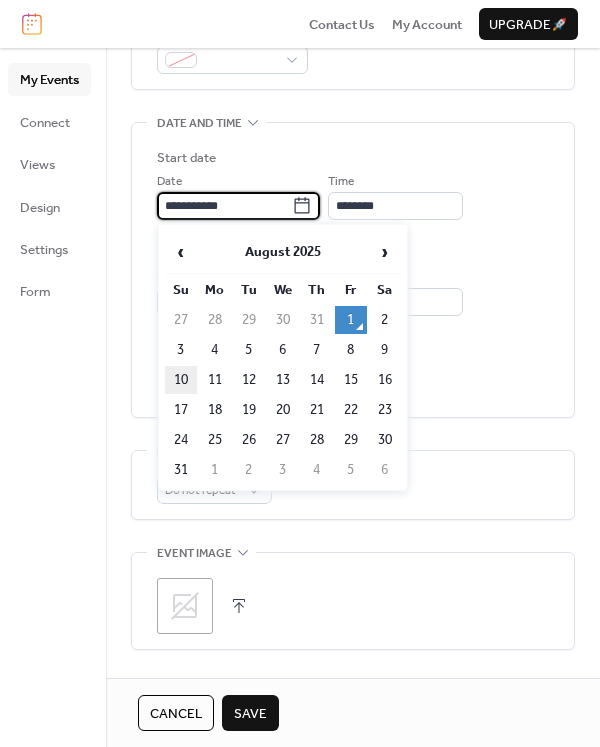 click on "10" at bounding box center [181, 380] 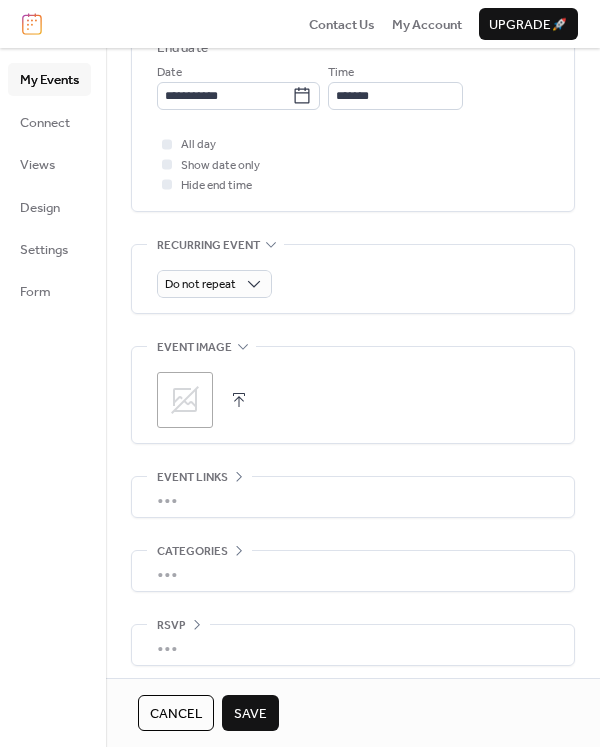 scroll, scrollTop: 770, scrollLeft: 0, axis: vertical 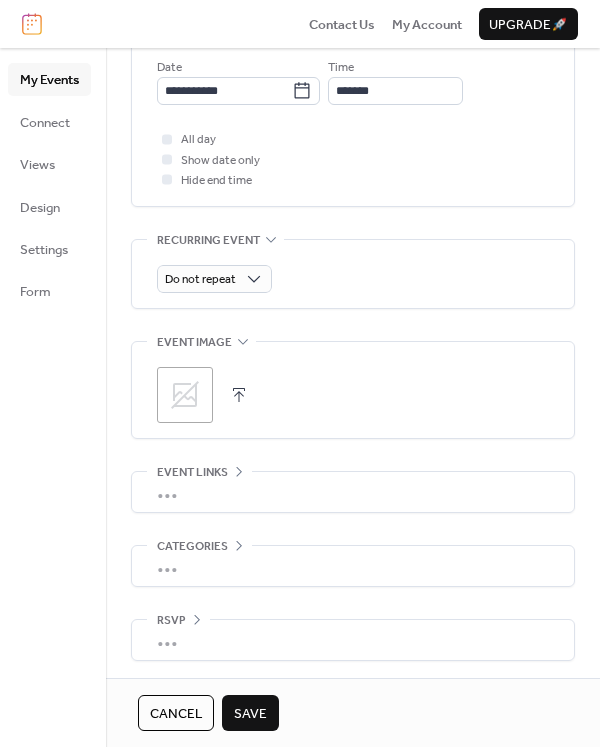 click on "Save" at bounding box center (250, 714) 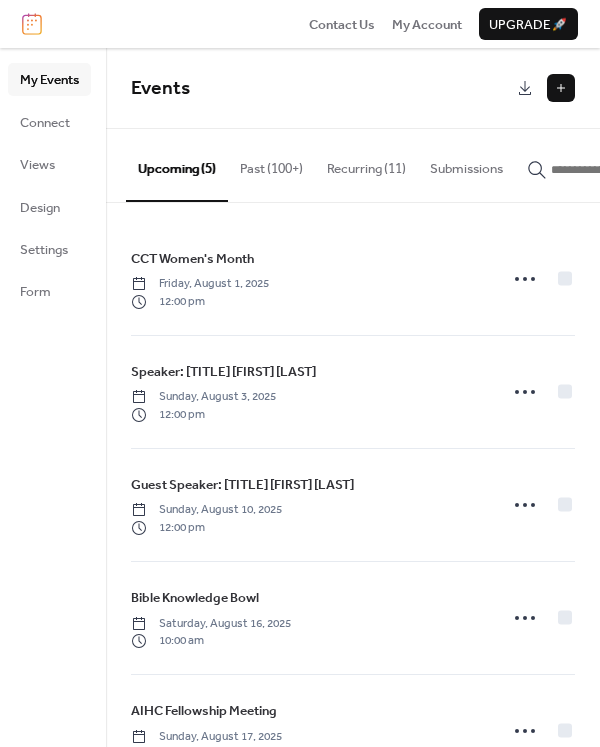click at bounding box center (561, 88) 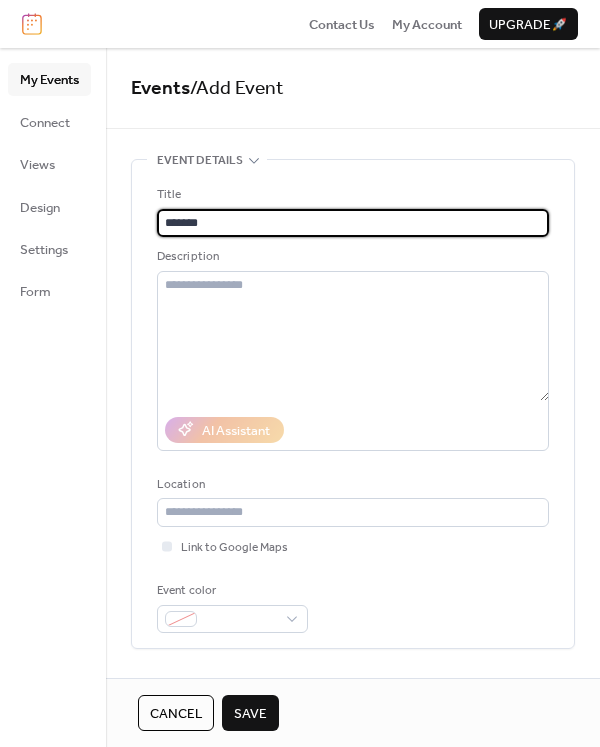 click on "*******" at bounding box center (353, 223) 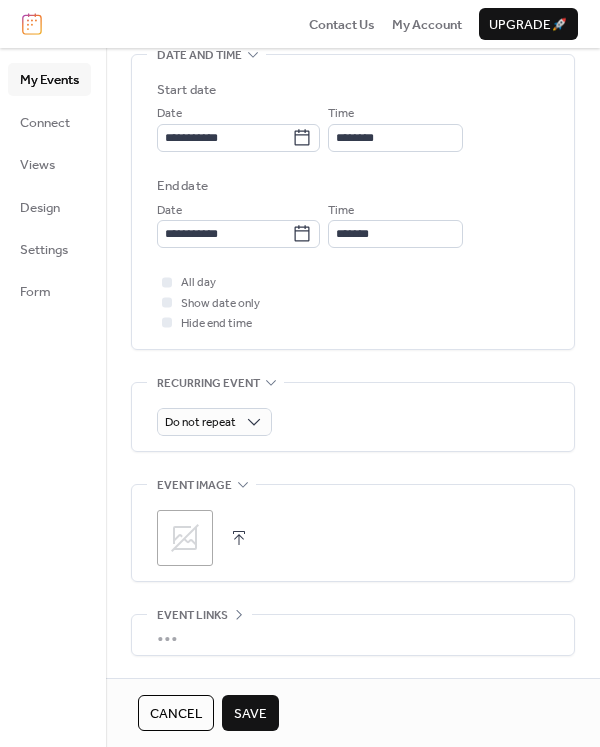 scroll, scrollTop: 631, scrollLeft: 0, axis: vertical 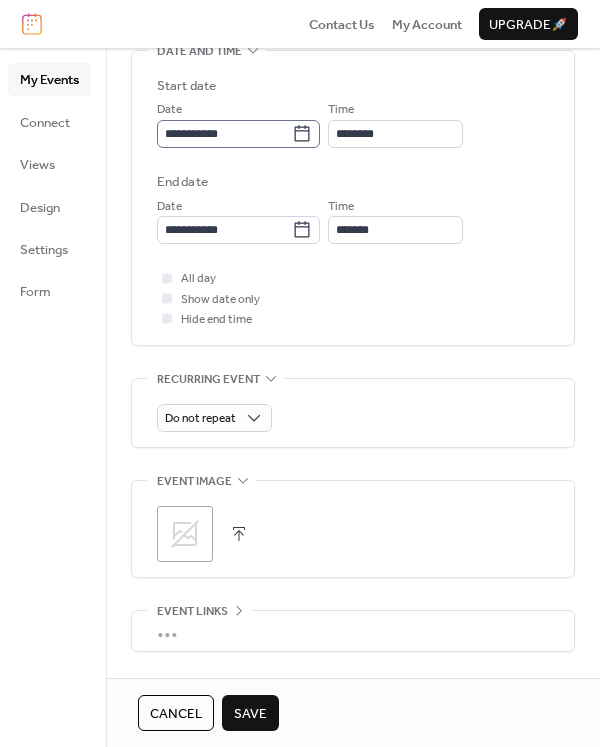 type on "**********" 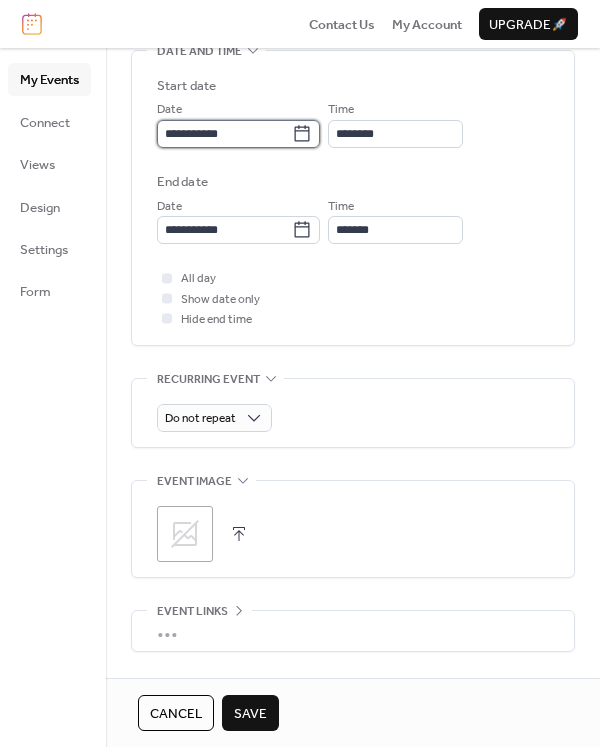 click on "**********" at bounding box center [224, 134] 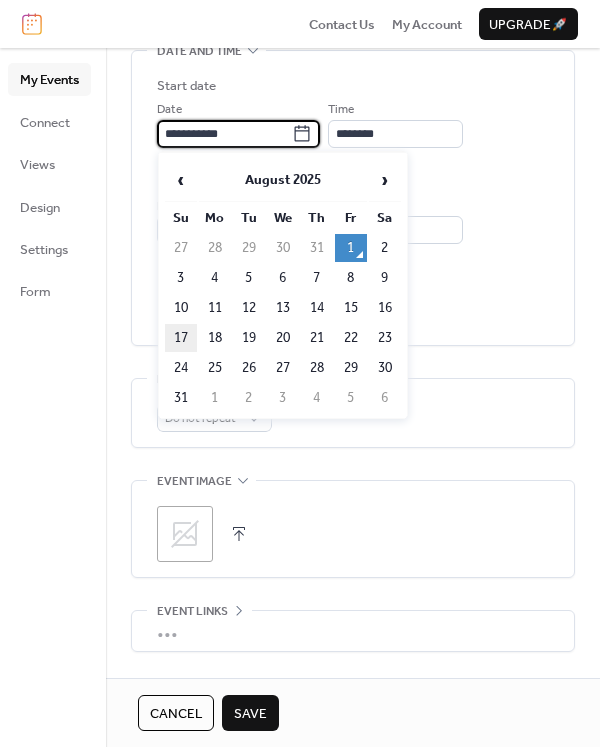 click on "17" at bounding box center (181, 338) 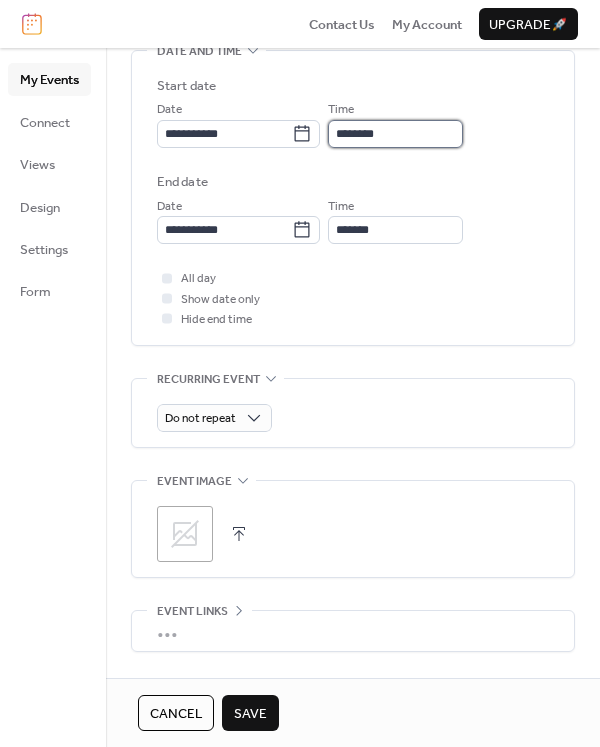 click on "********" at bounding box center (395, 134) 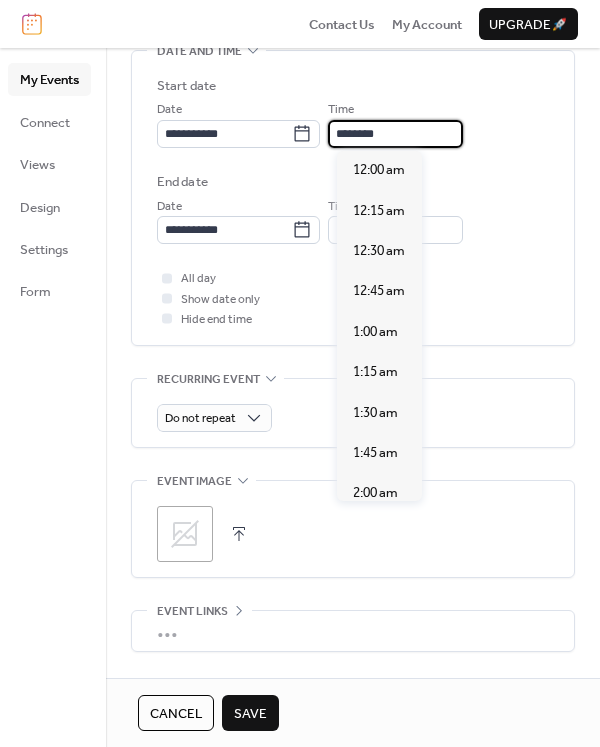 scroll, scrollTop: 1939, scrollLeft: 0, axis: vertical 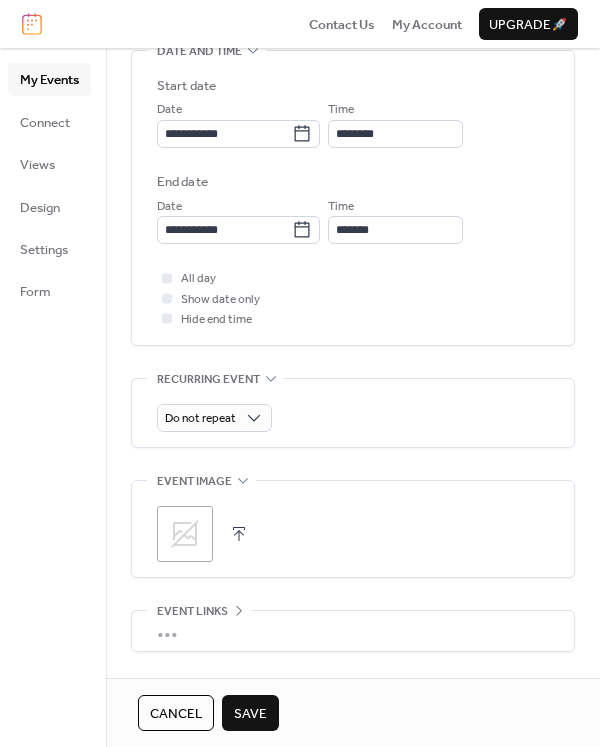 click on "All day Show date only Hide end time" at bounding box center [353, 298] 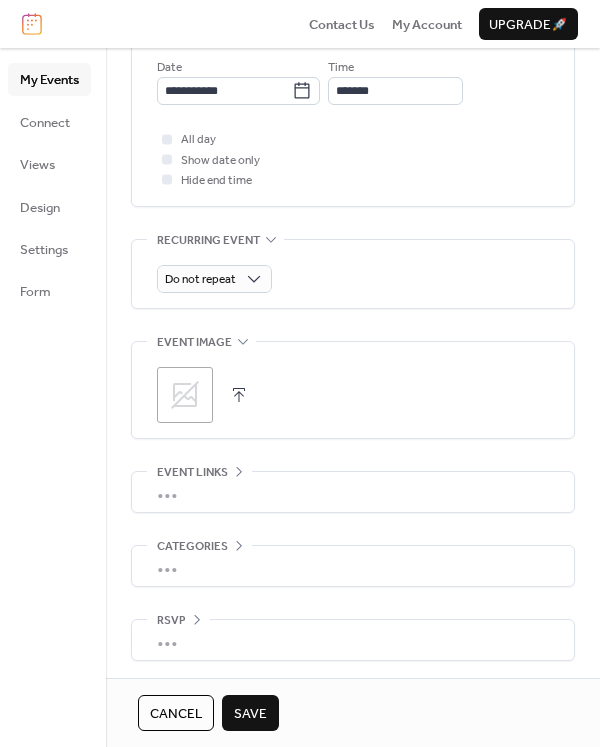 click on "Save" at bounding box center (250, 714) 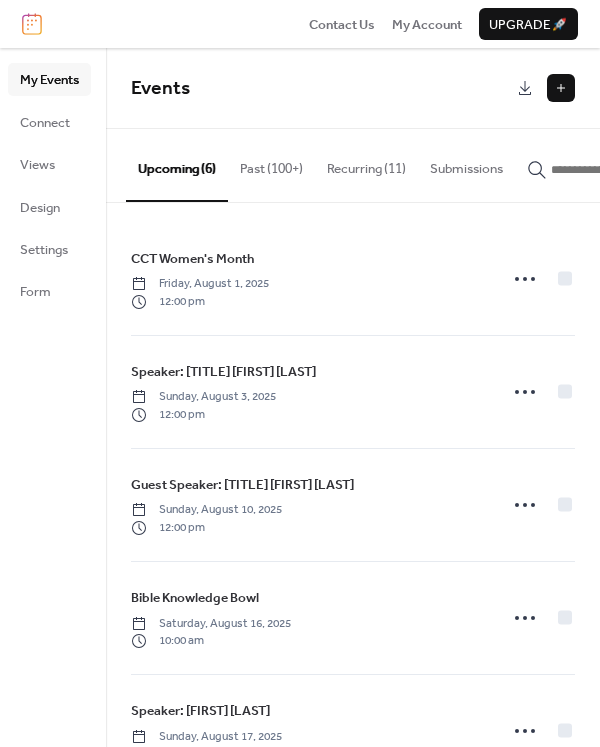 click at bounding box center (561, 88) 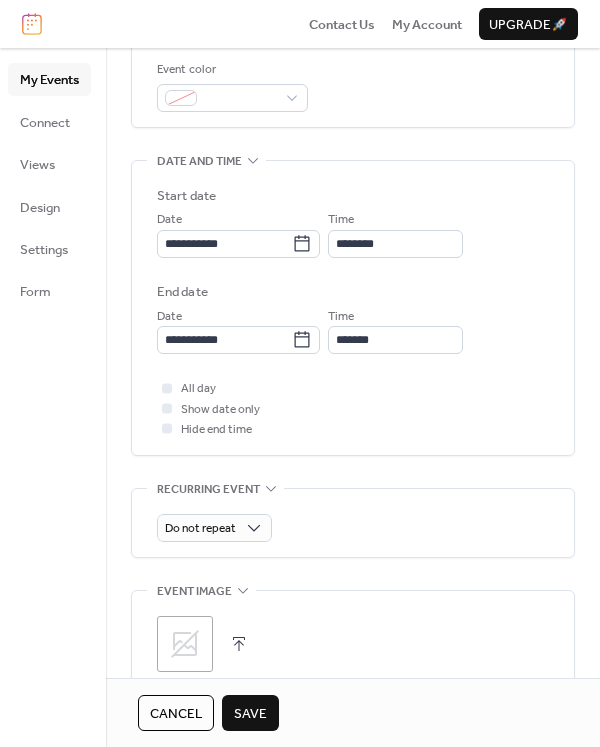 scroll, scrollTop: 532, scrollLeft: 0, axis: vertical 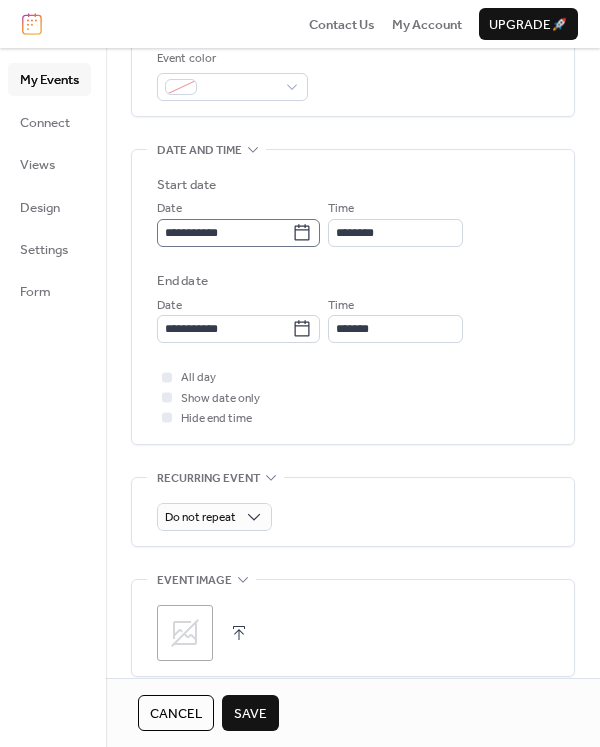 type on "**********" 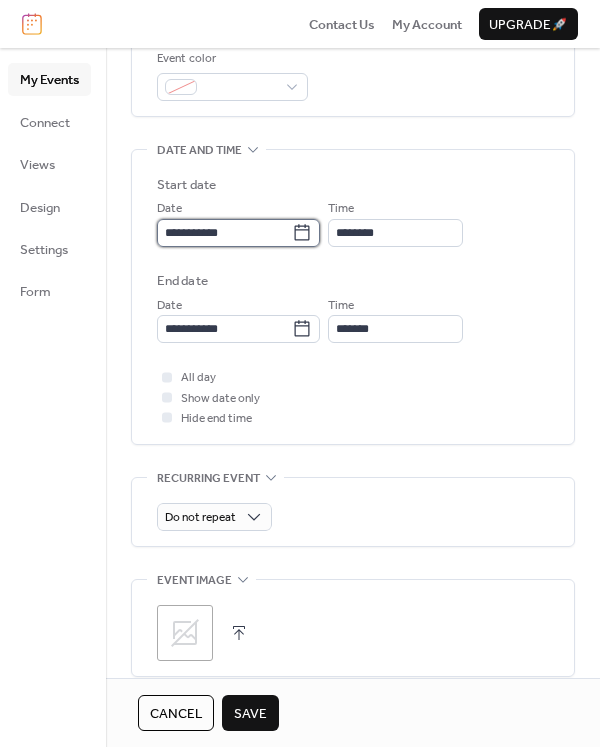 click on "**********" at bounding box center (224, 233) 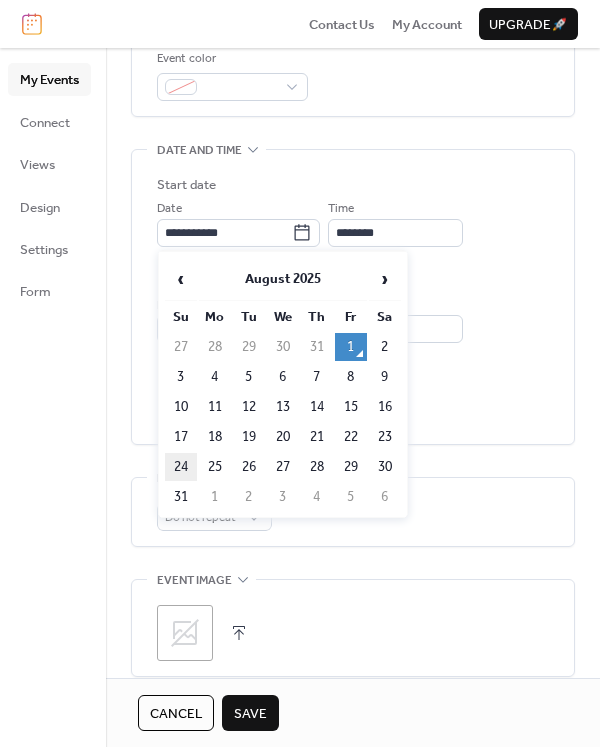 click on "24" at bounding box center [181, 467] 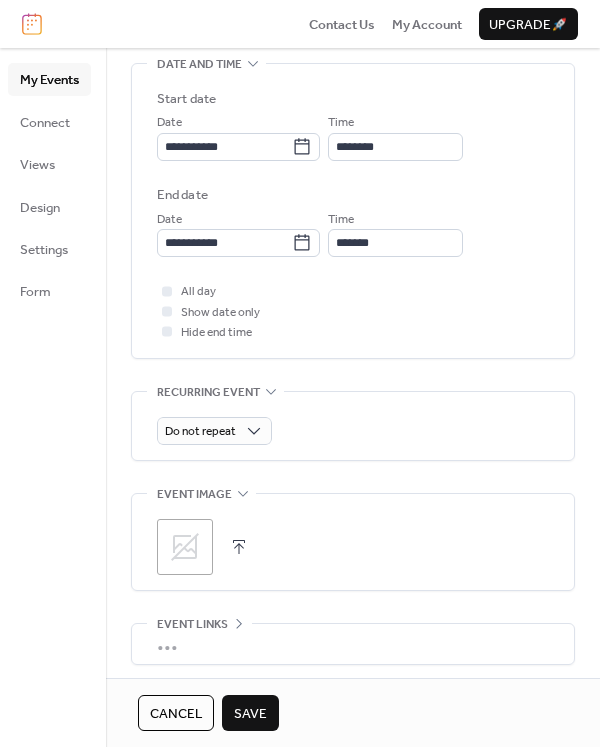 scroll, scrollTop: 770, scrollLeft: 0, axis: vertical 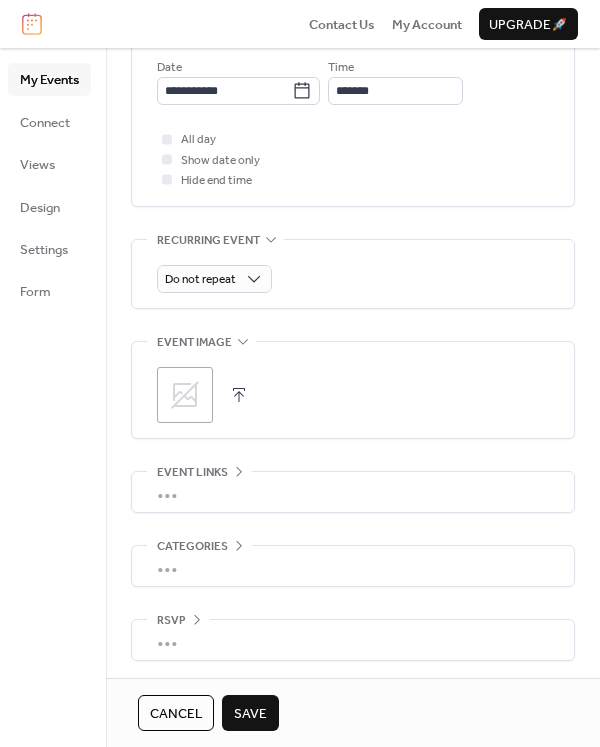 click on "Save" at bounding box center [250, 714] 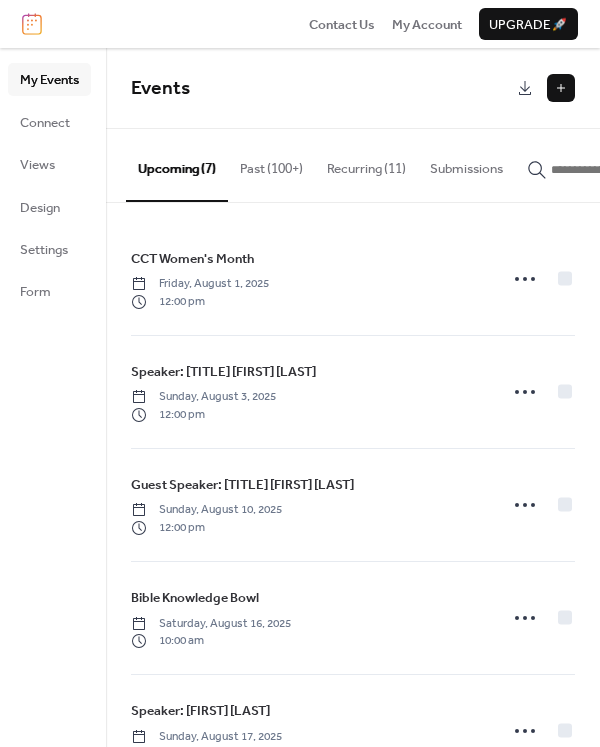 click at bounding box center [561, 88] 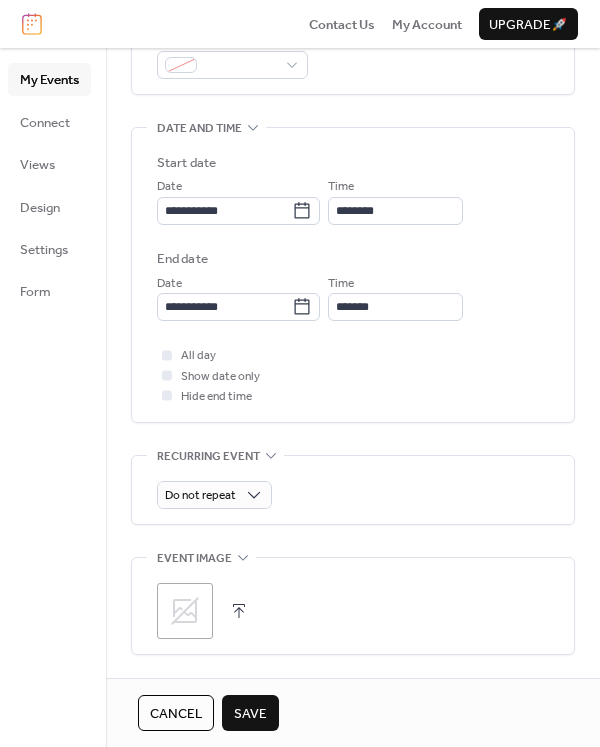 scroll, scrollTop: 548, scrollLeft: 0, axis: vertical 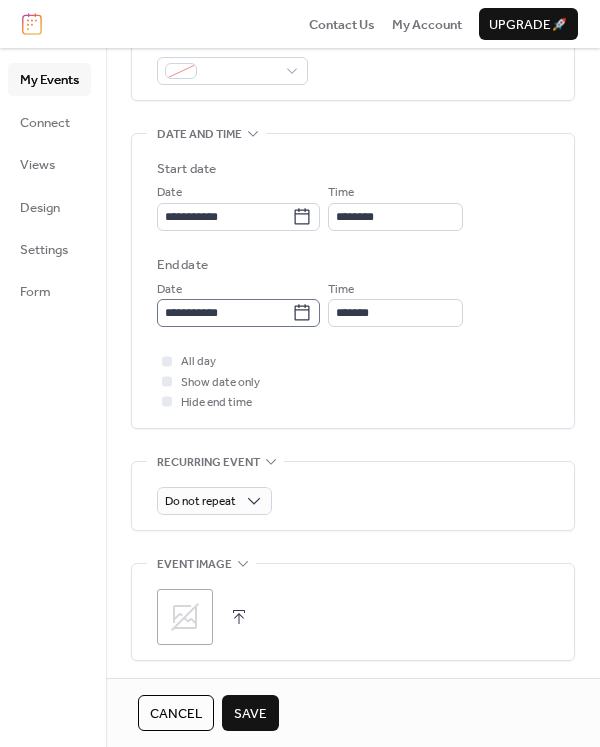 type on "**********" 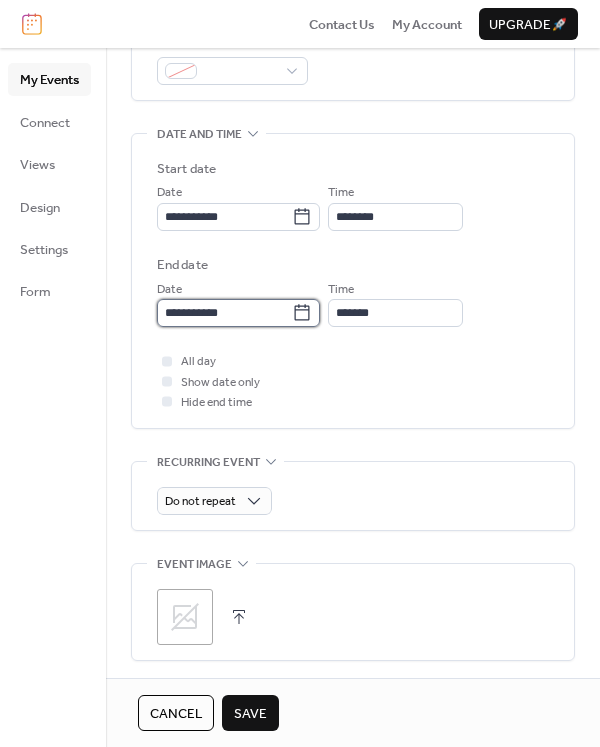 click on "**********" at bounding box center [224, 313] 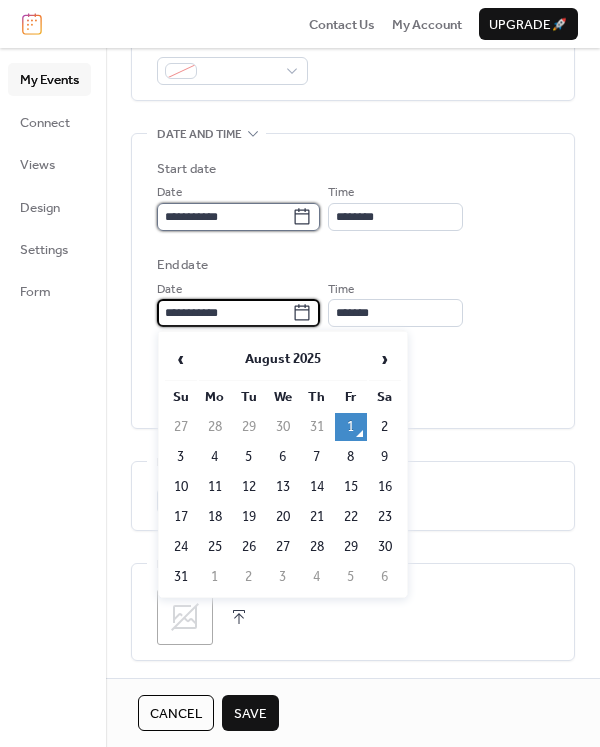 click on "**********" at bounding box center [224, 217] 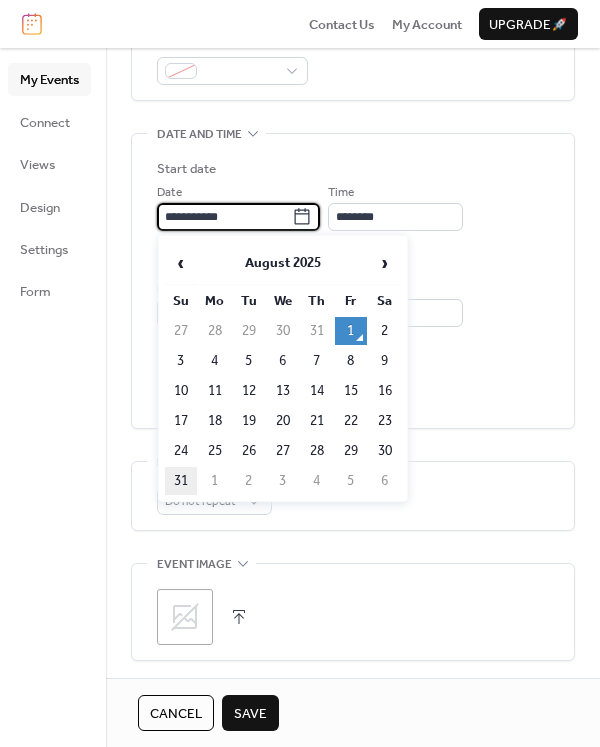 click on "31" at bounding box center (181, 481) 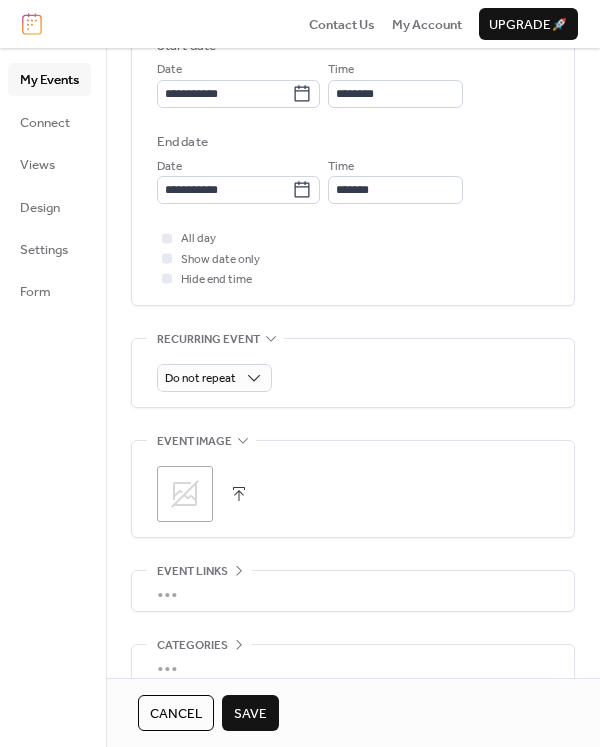 scroll, scrollTop: 770, scrollLeft: 0, axis: vertical 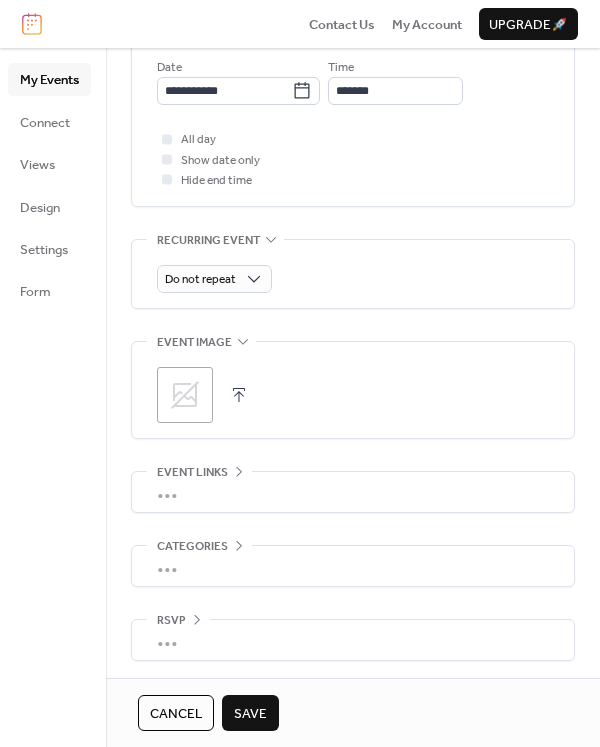 click on "Save" at bounding box center (250, 714) 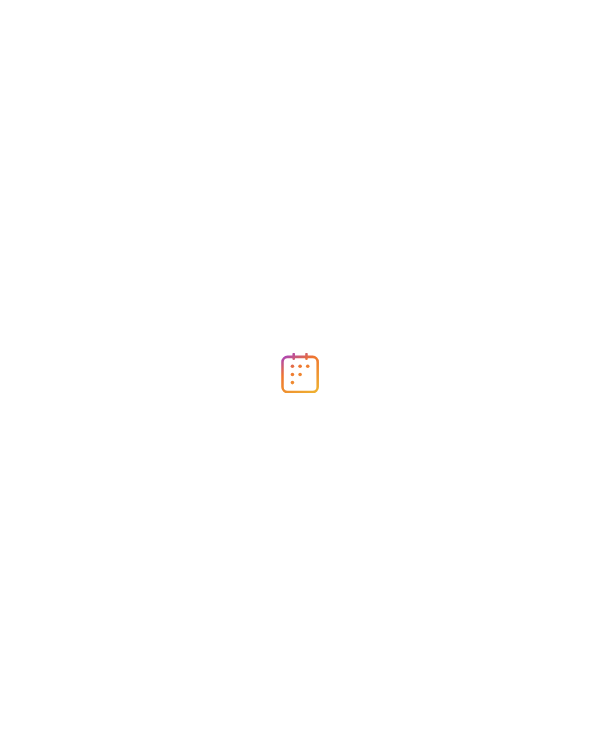 scroll, scrollTop: 0, scrollLeft: 0, axis: both 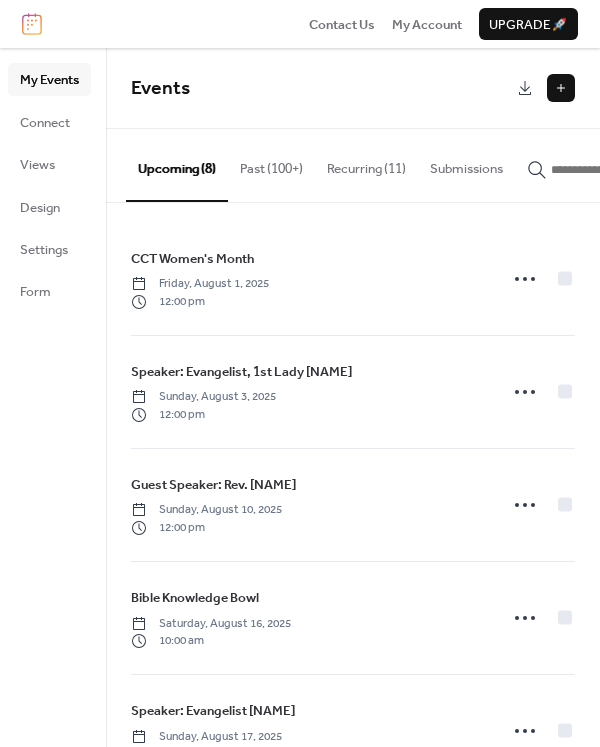click at bounding box center [561, 88] 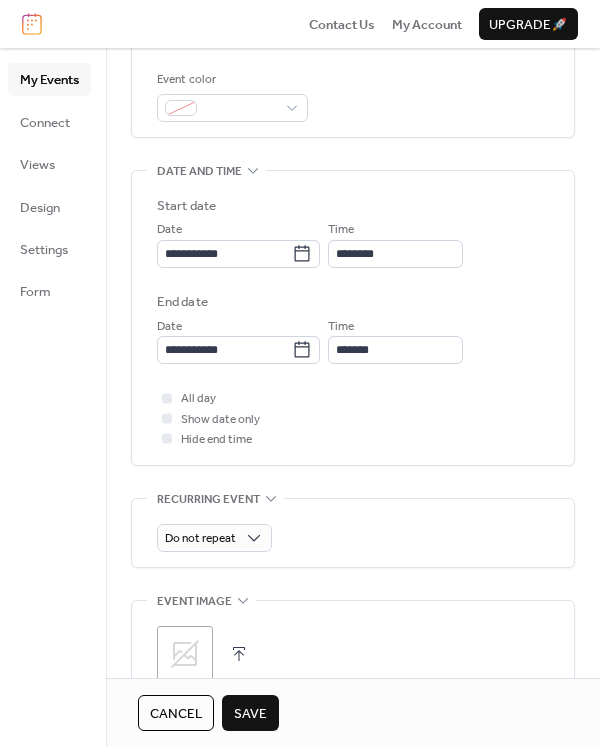 scroll, scrollTop: 527, scrollLeft: 0, axis: vertical 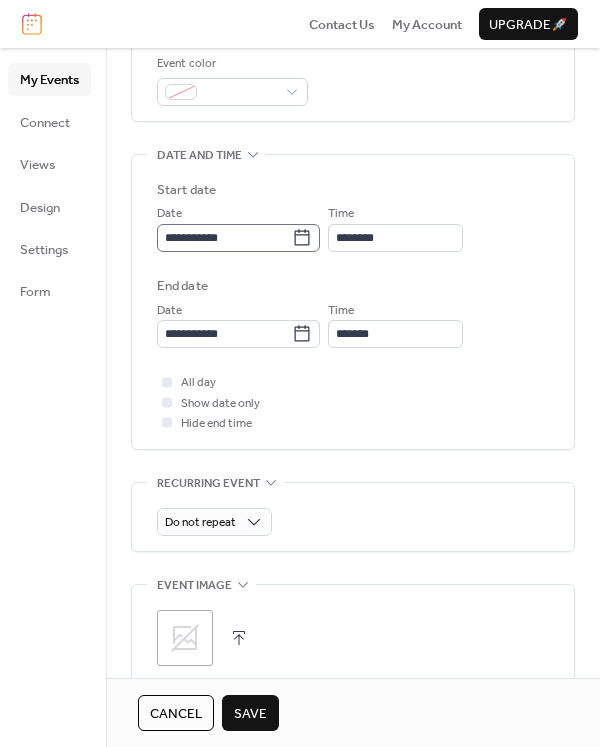 type on "**********" 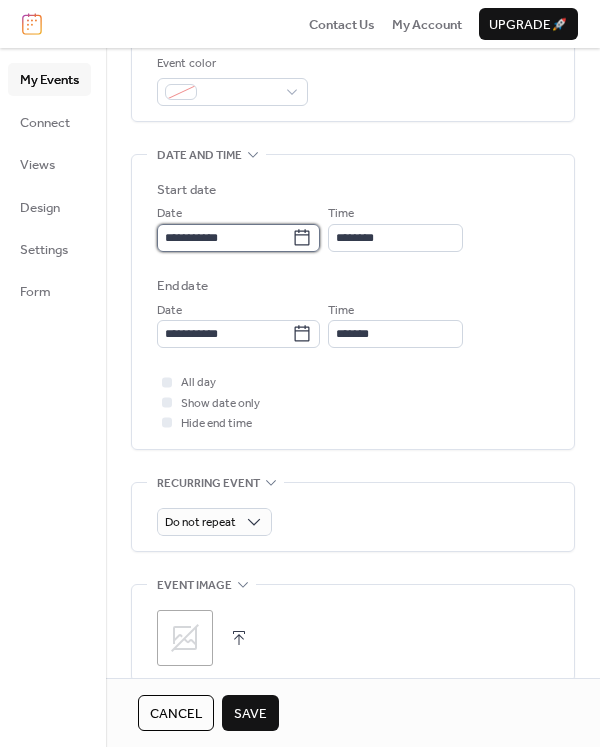 click on "**********" at bounding box center [224, 238] 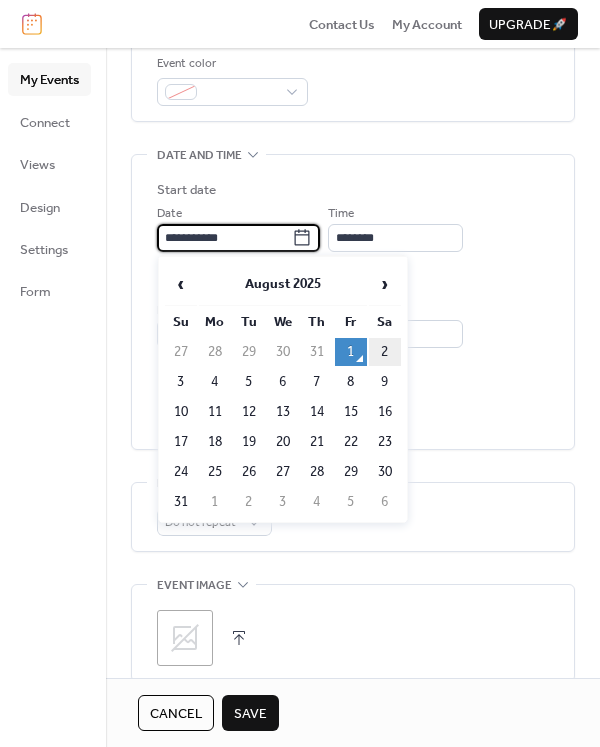click on "2" at bounding box center (385, 352) 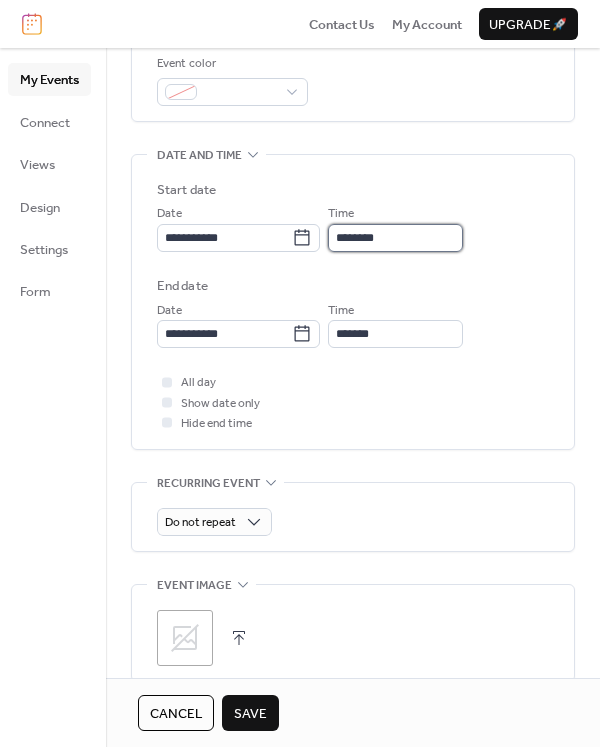click on "********" at bounding box center [395, 238] 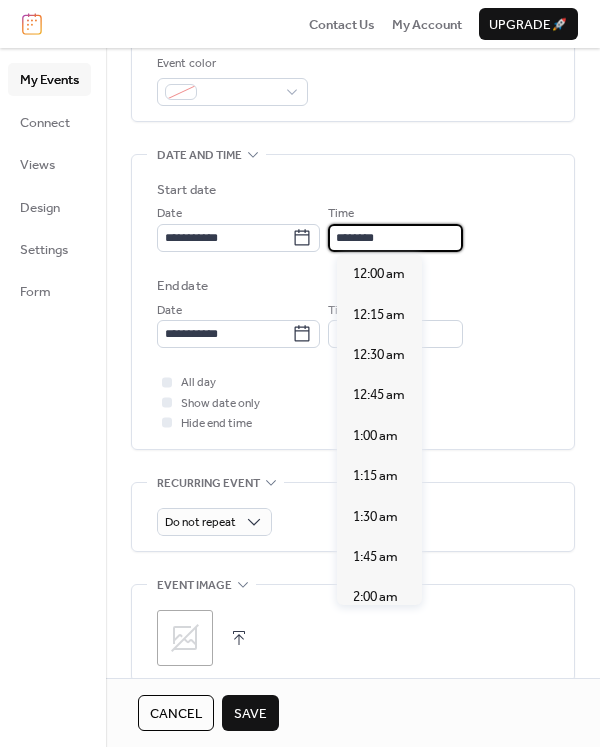 scroll, scrollTop: 1939, scrollLeft: 0, axis: vertical 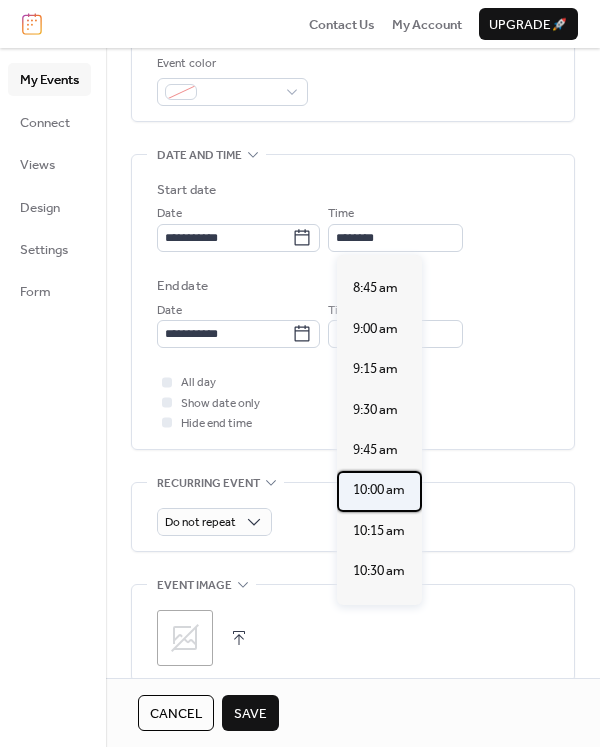 click on "10:00 am" at bounding box center [379, 490] 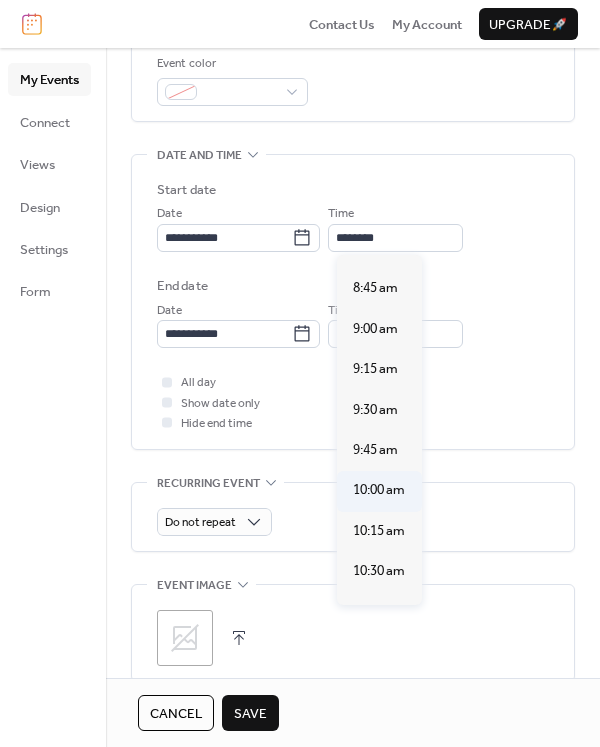 type on "********" 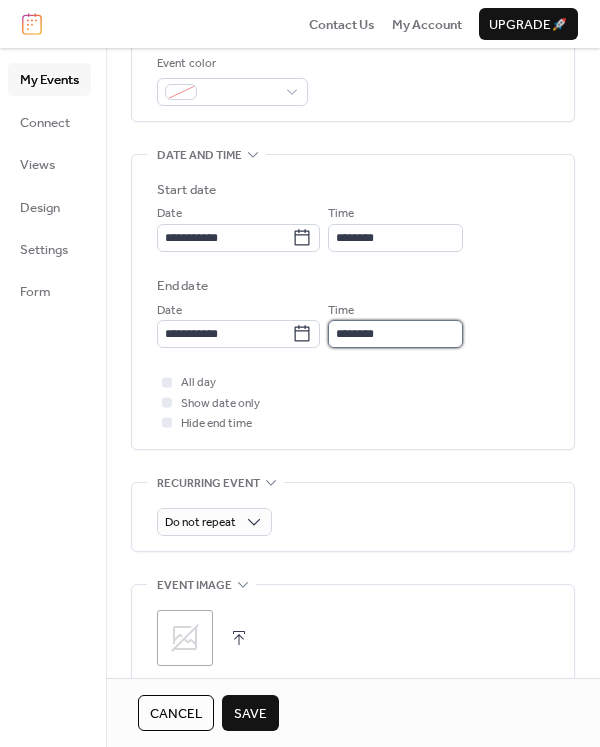 click on "********" at bounding box center (395, 334) 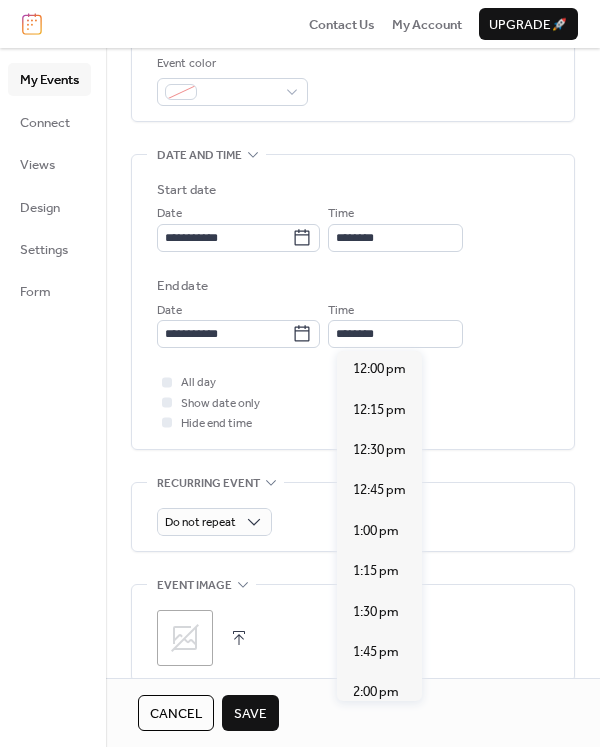 scroll, scrollTop: 334, scrollLeft: 0, axis: vertical 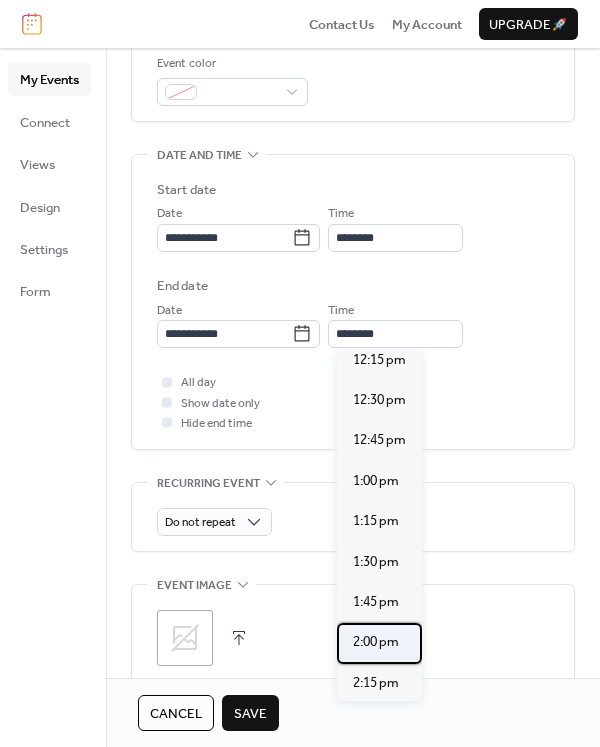 click on "2:00 pm" at bounding box center (376, 642) 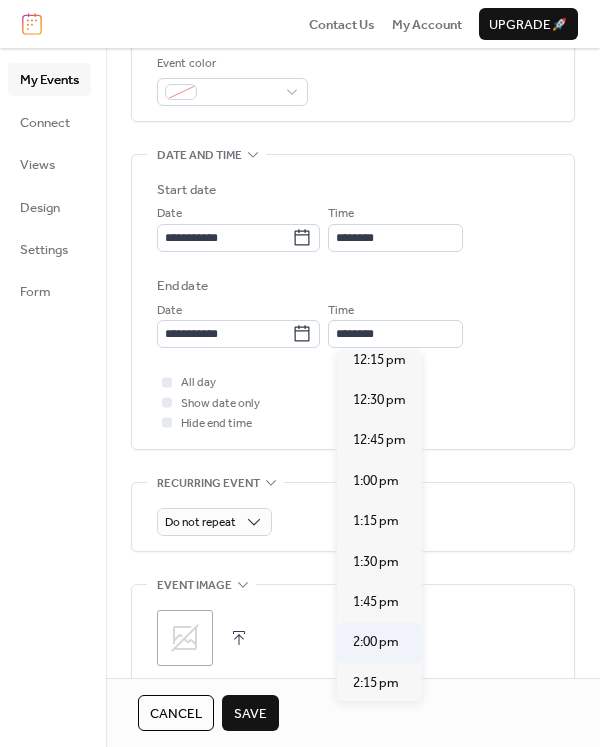 type on "*******" 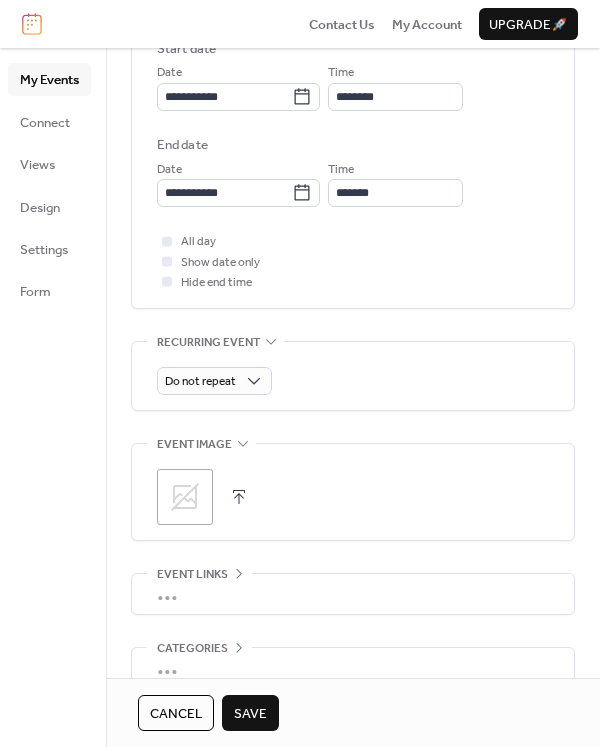 scroll, scrollTop: 770, scrollLeft: 0, axis: vertical 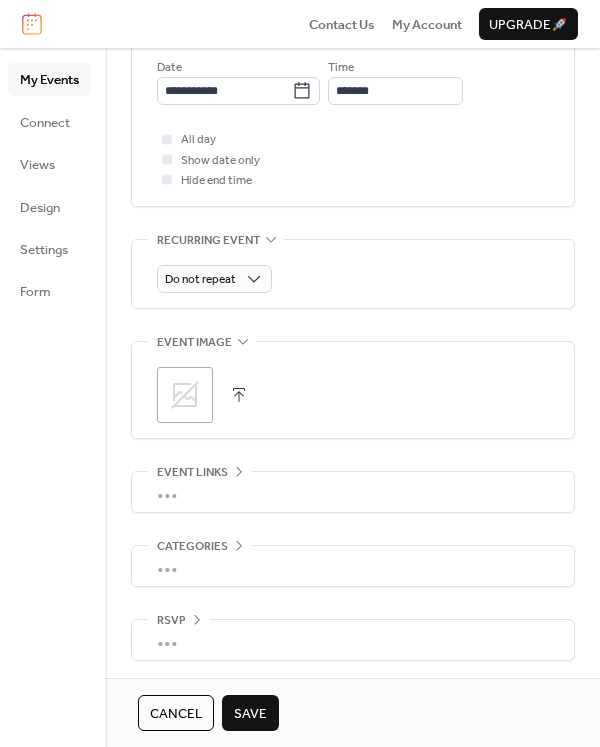click on "Save" at bounding box center (250, 714) 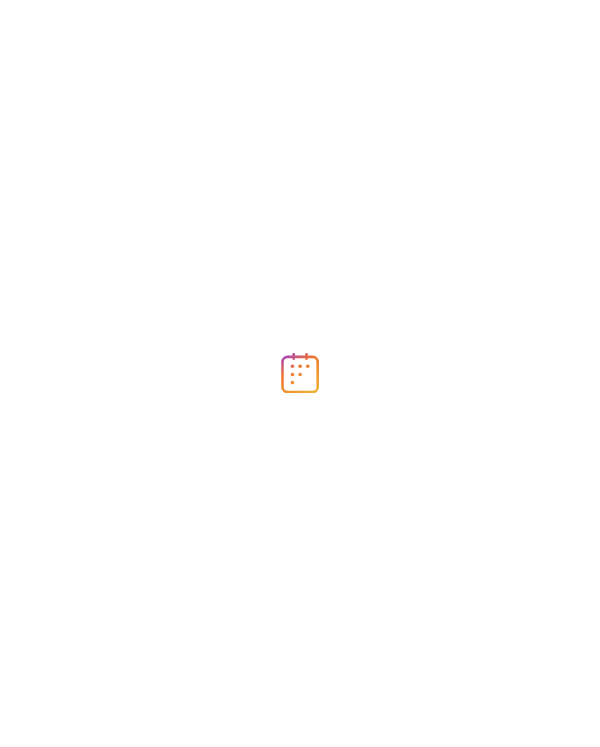 scroll, scrollTop: 0, scrollLeft: 0, axis: both 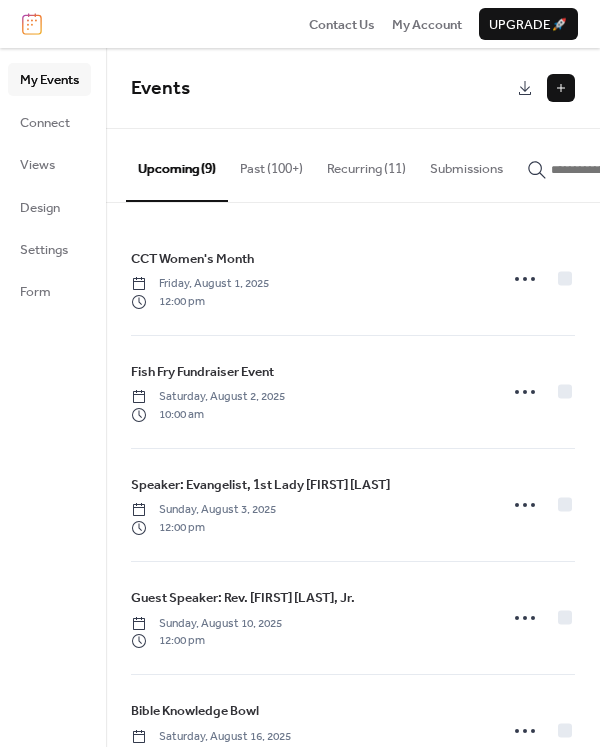 click at bounding box center (561, 88) 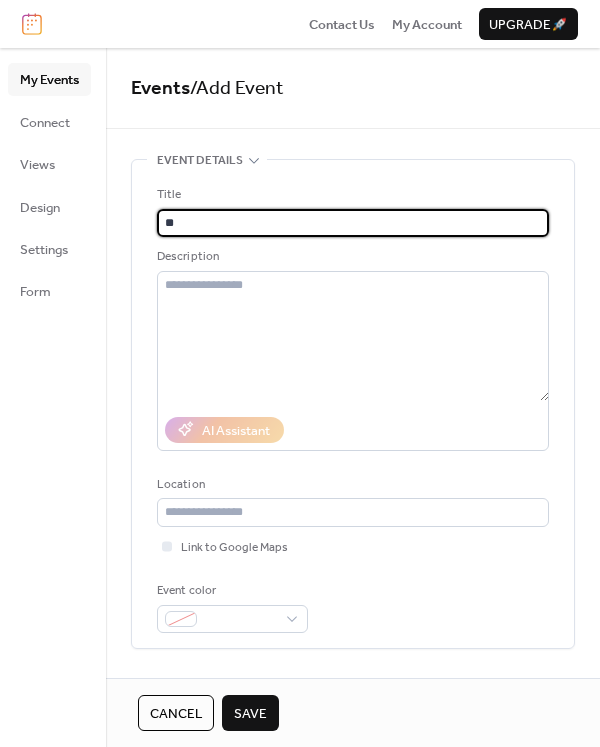 type on "*" 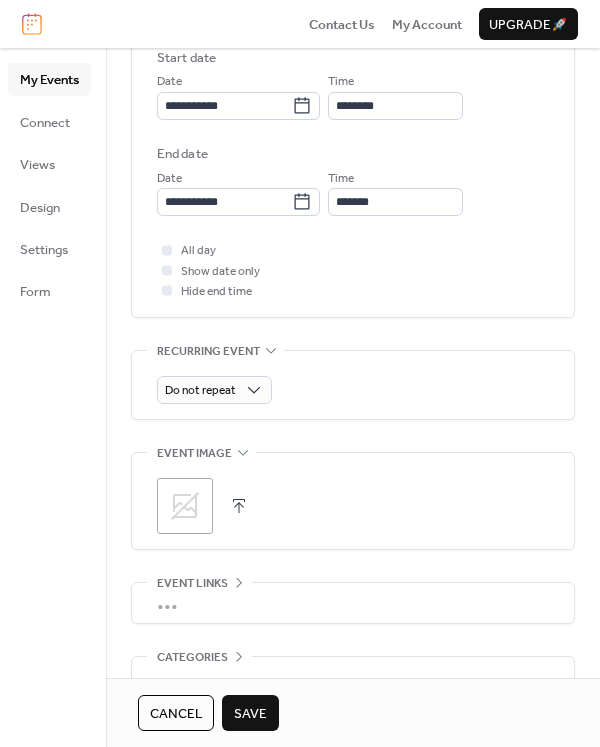scroll, scrollTop: 770, scrollLeft: 0, axis: vertical 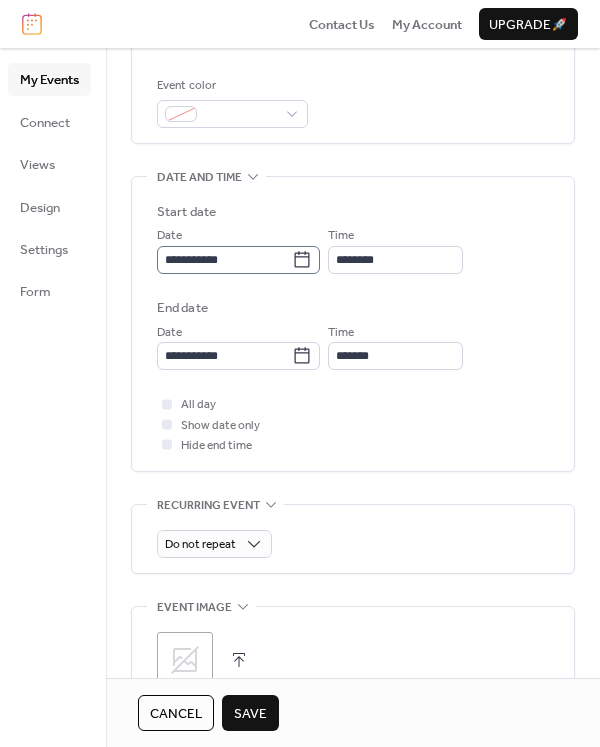 type on "**********" 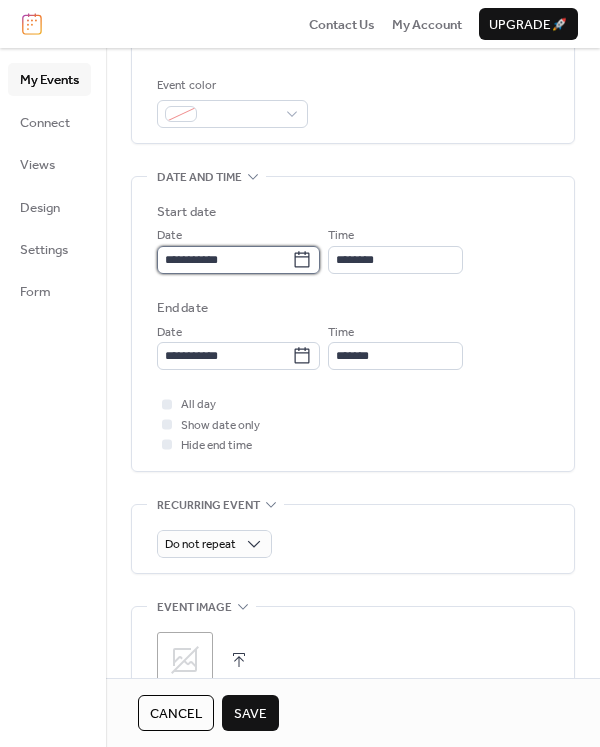 click on "**********" at bounding box center (224, 260) 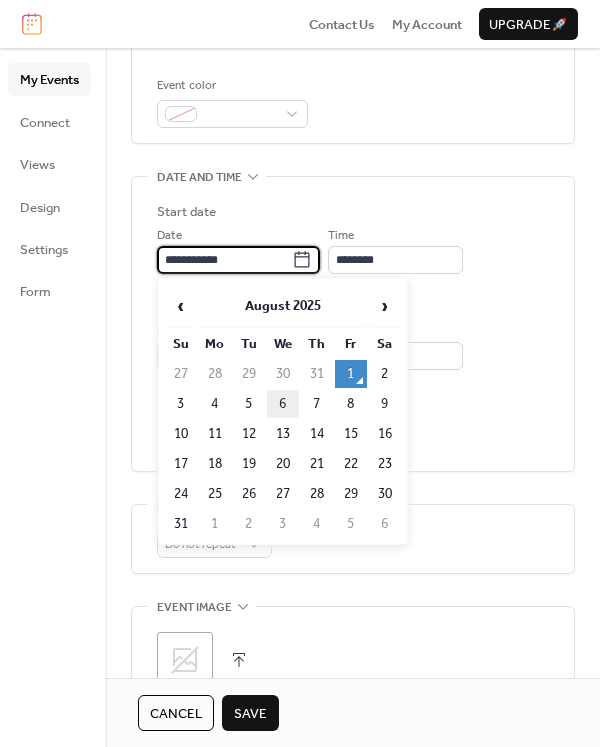 click on "6" at bounding box center [283, 404] 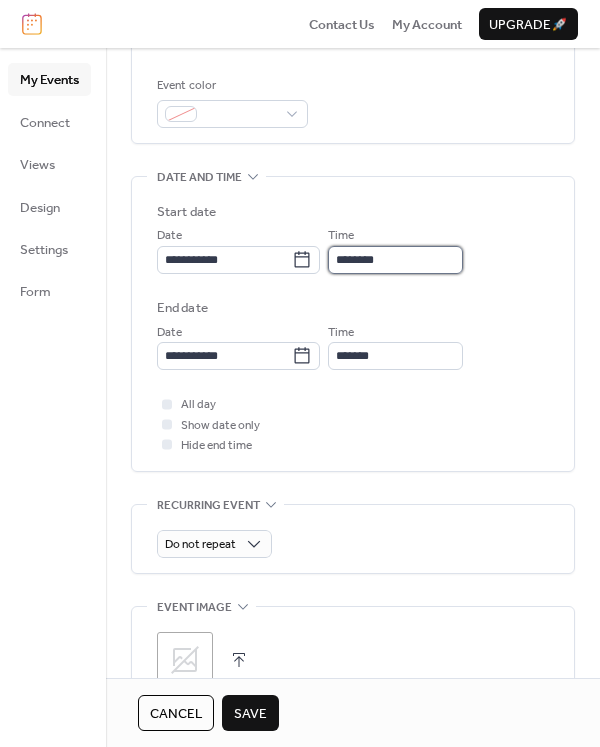 click on "********" at bounding box center (395, 260) 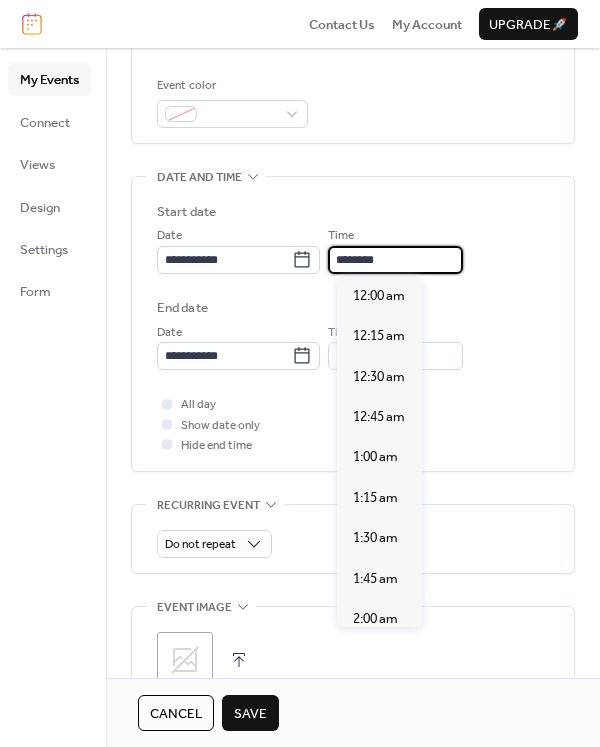 scroll, scrollTop: 1939, scrollLeft: 0, axis: vertical 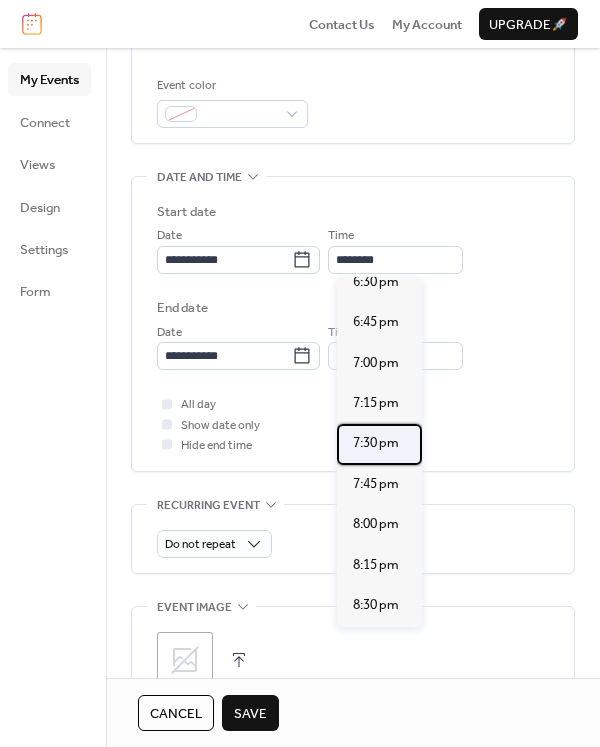 click on "7:30 pm" at bounding box center [376, 443] 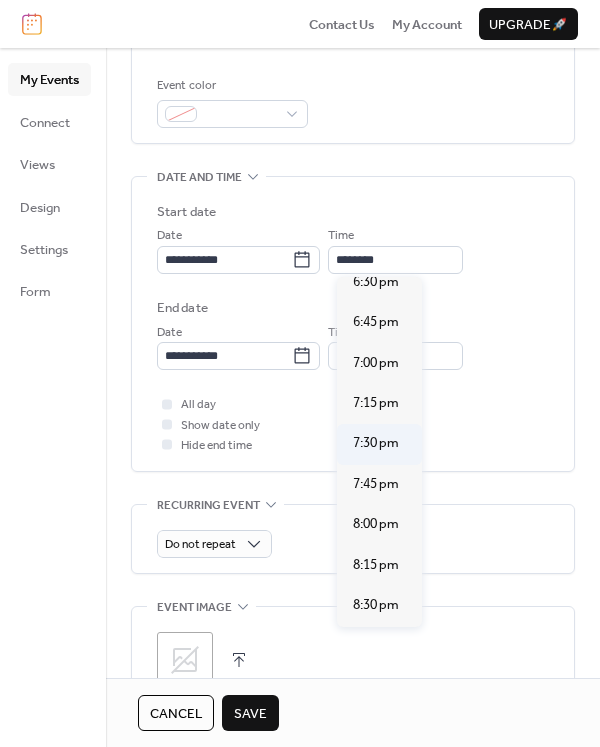 type on "*******" 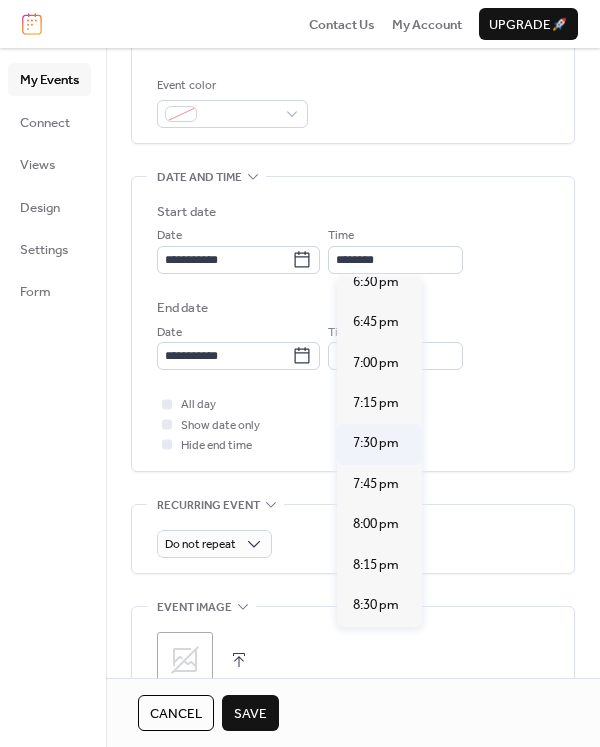 type on "*******" 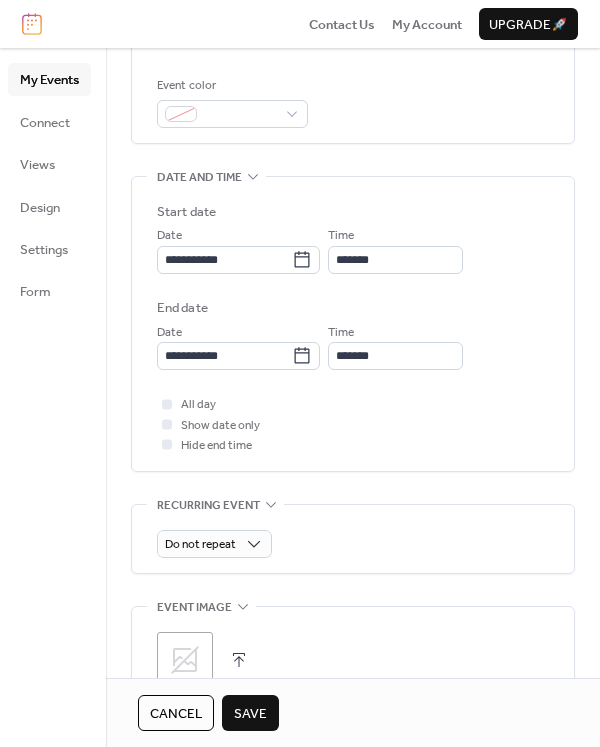 scroll, scrollTop: 770, scrollLeft: 0, axis: vertical 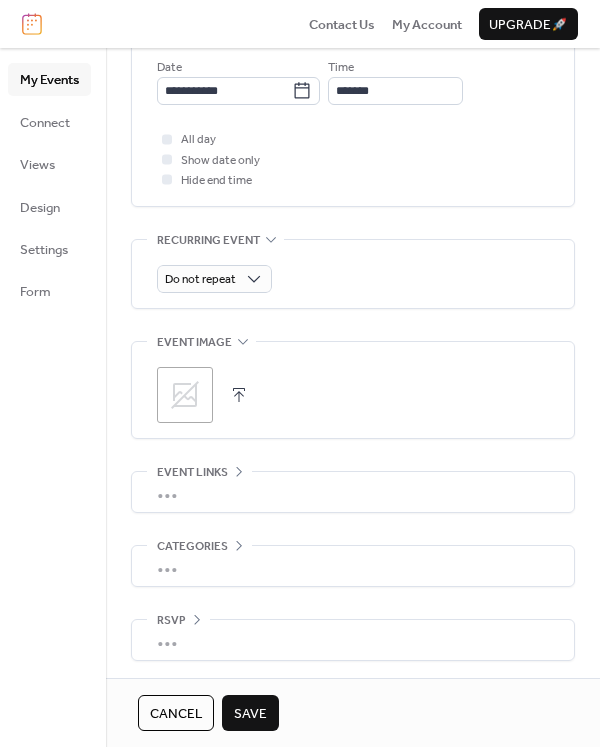 click on "Save" at bounding box center [250, 714] 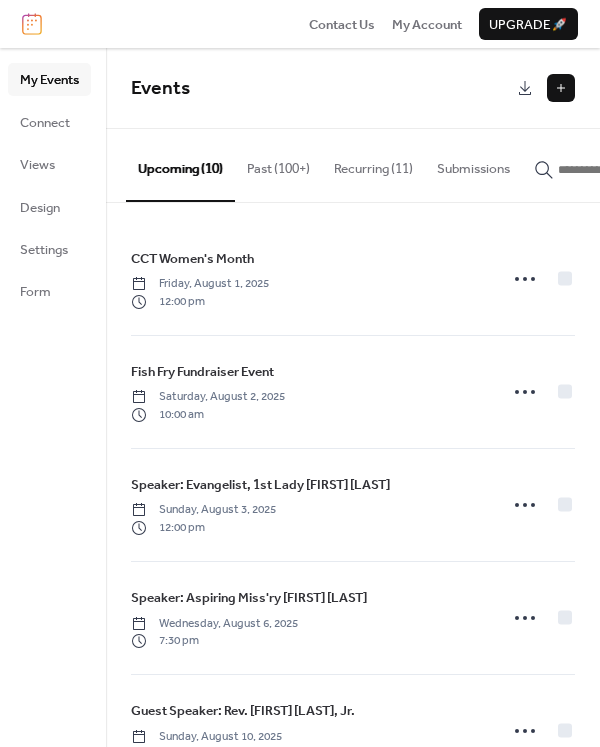 click at bounding box center (561, 88) 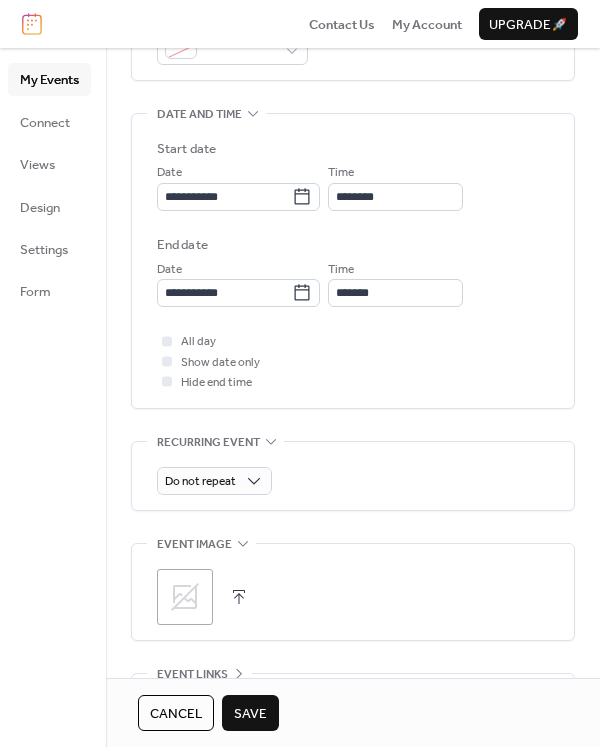 scroll, scrollTop: 536, scrollLeft: 0, axis: vertical 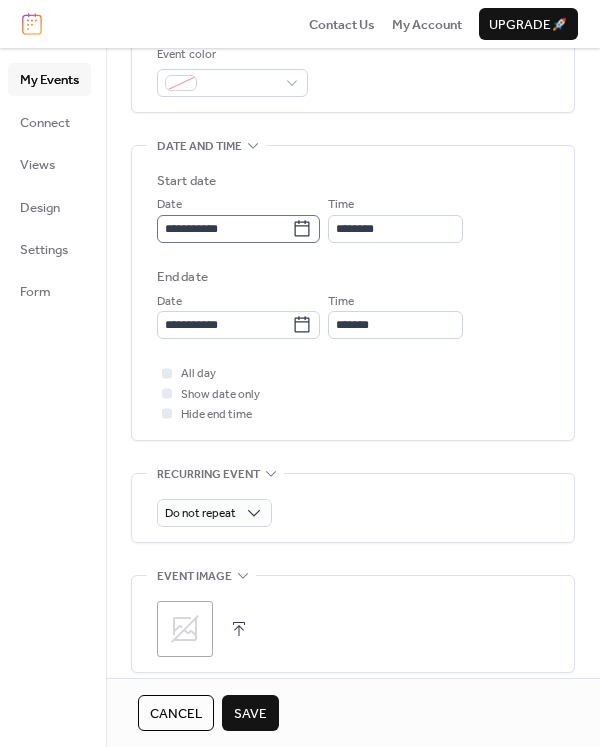 type on "**********" 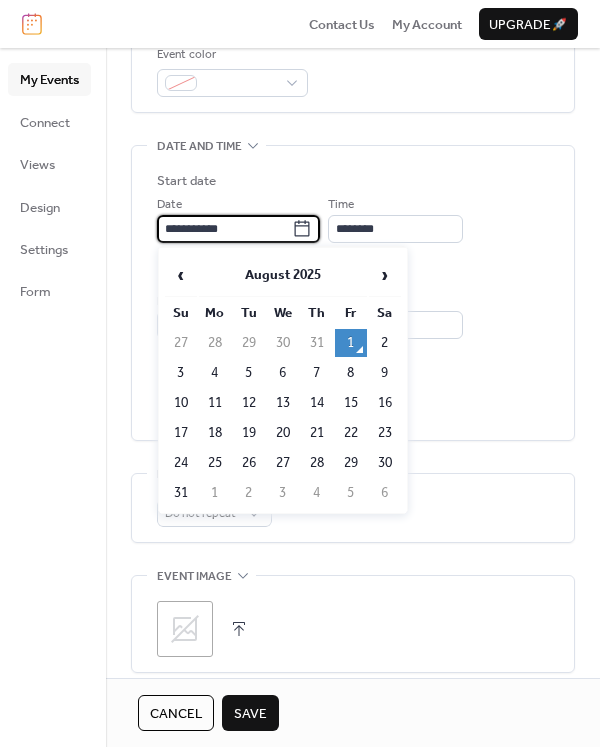 click on "**********" at bounding box center [224, 229] 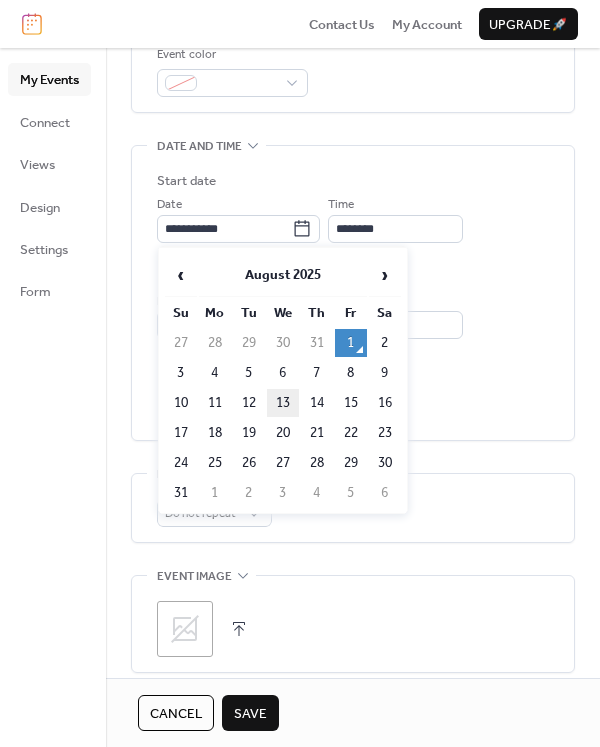 click on "13" at bounding box center (283, 403) 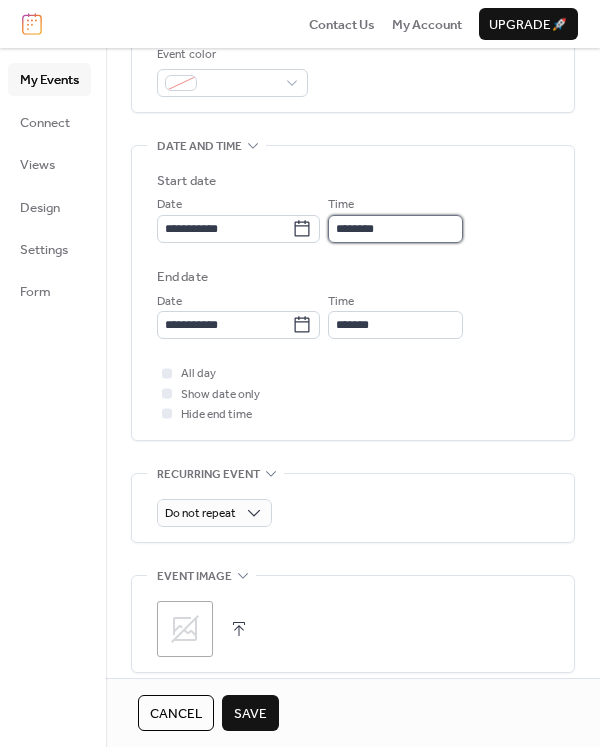 click on "********" at bounding box center [395, 229] 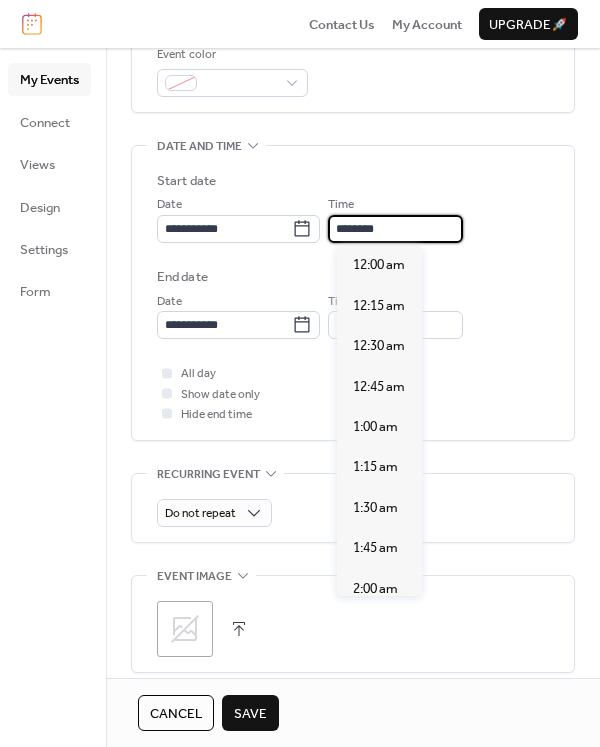 scroll, scrollTop: 1939, scrollLeft: 0, axis: vertical 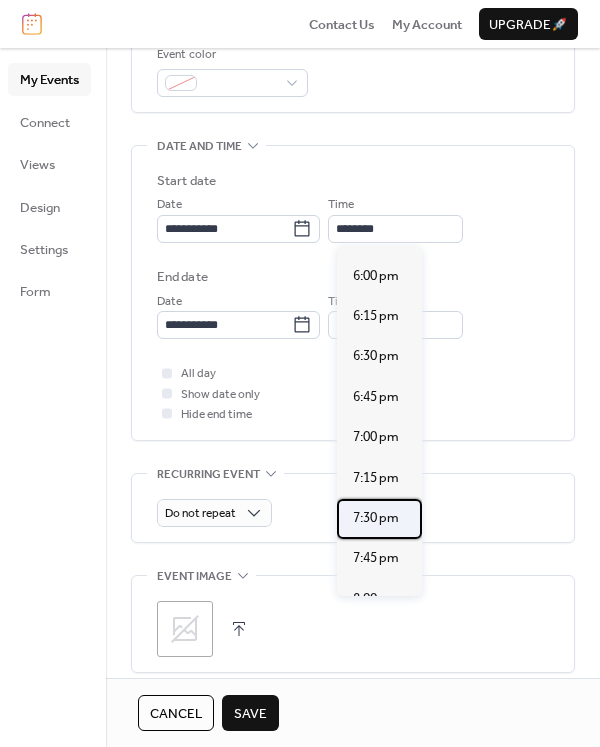click on "7:30 pm" at bounding box center (376, 518) 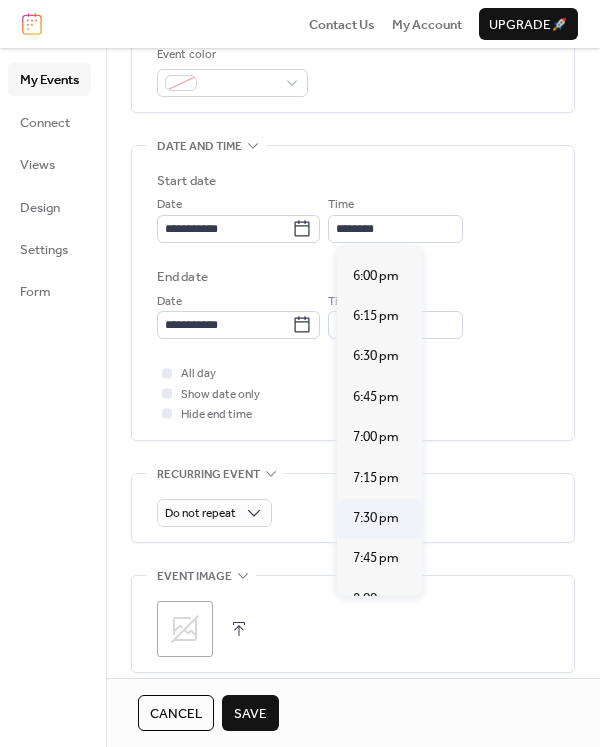 type on "*******" 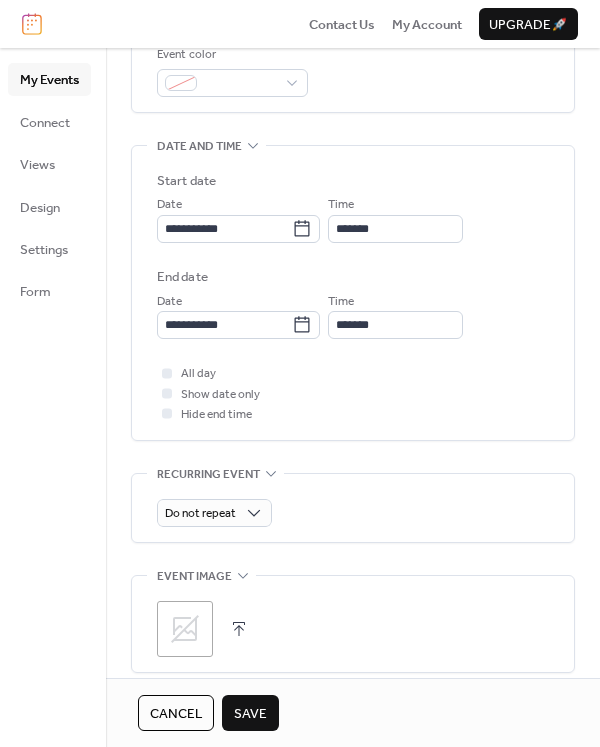 click on "Save" at bounding box center (250, 714) 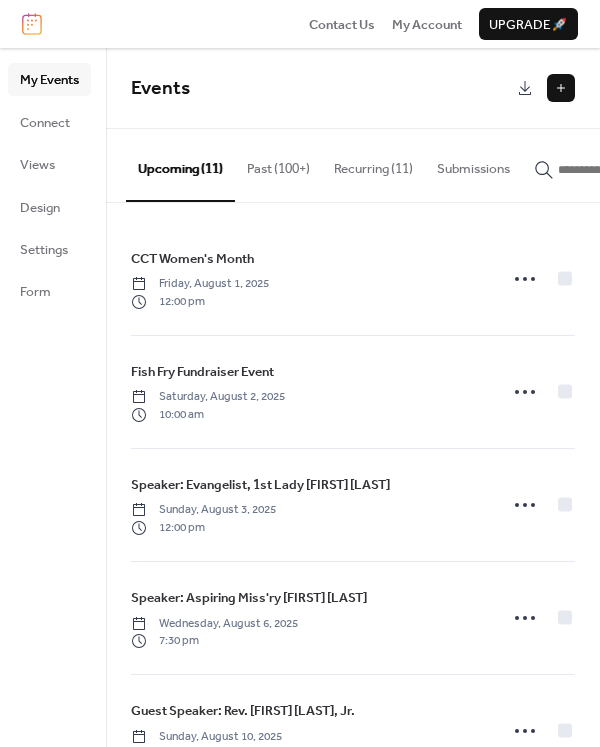 click at bounding box center [561, 88] 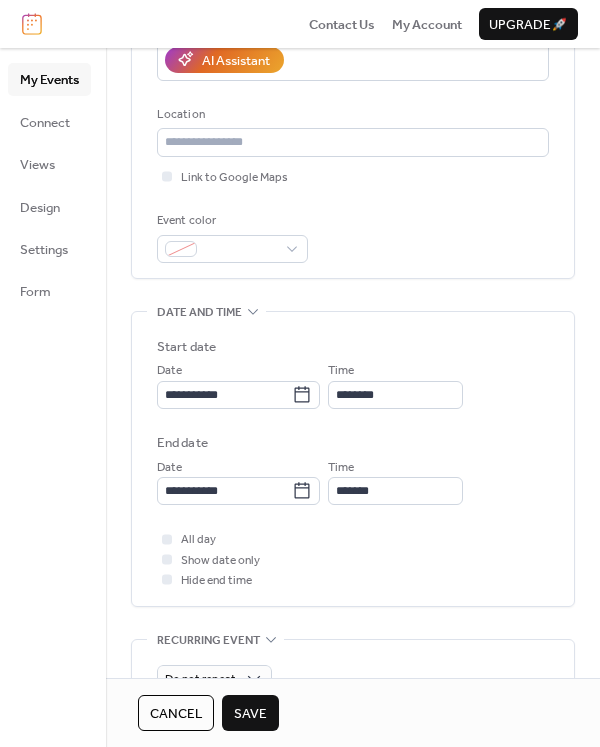 scroll, scrollTop: 399, scrollLeft: 0, axis: vertical 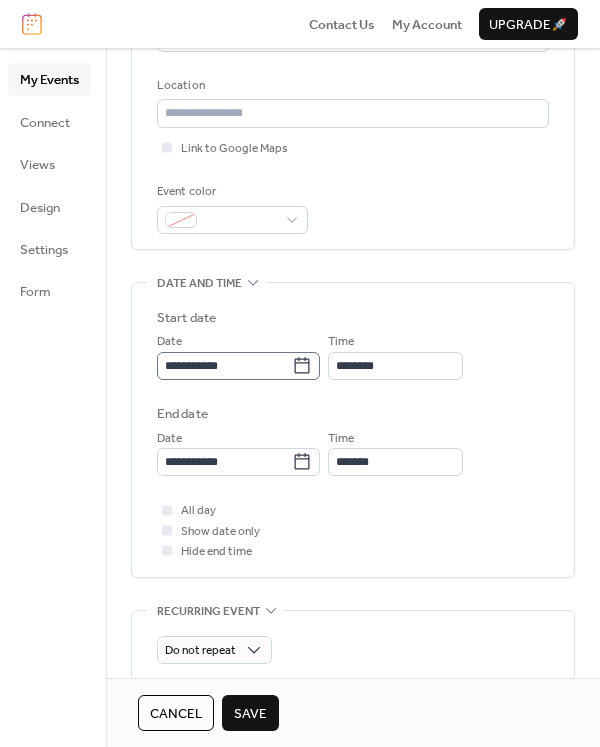 type on "**********" 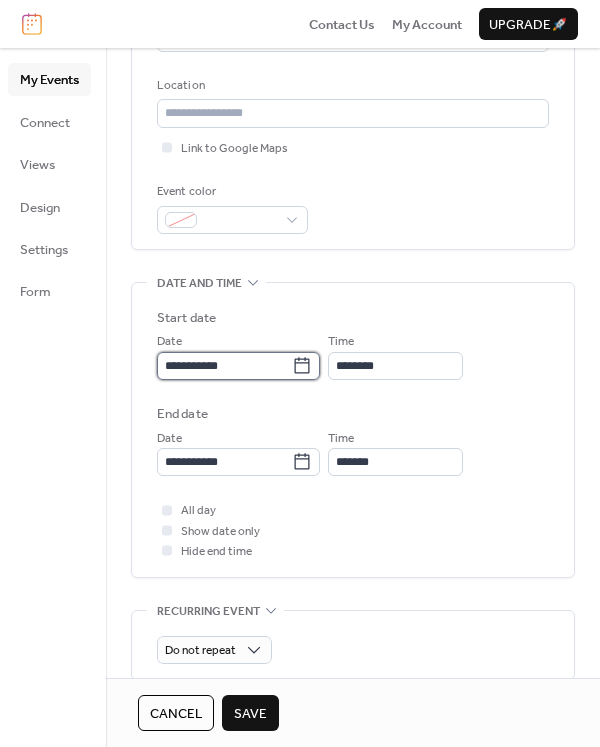 click on "**********" at bounding box center [224, 366] 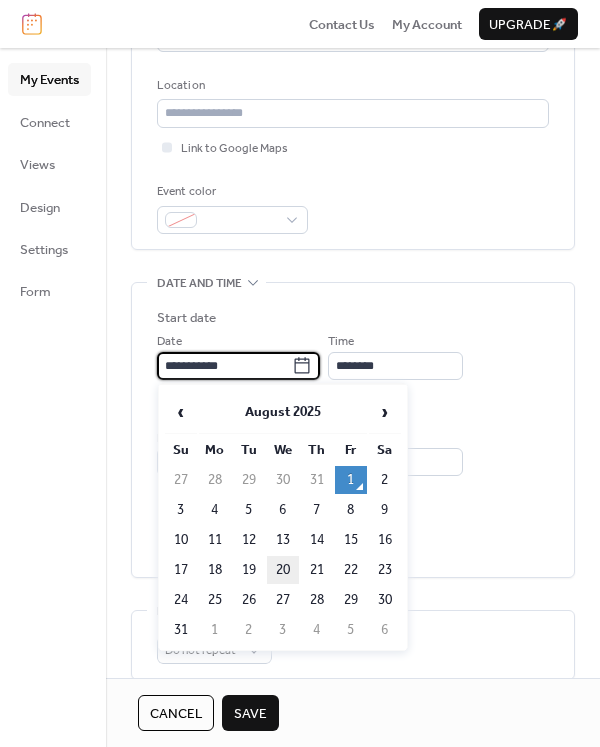 click on "20" at bounding box center [283, 570] 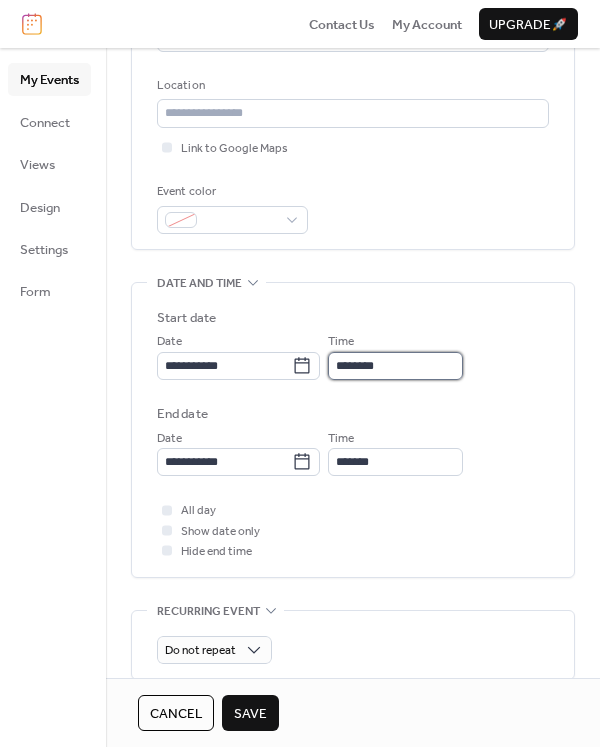 click on "********" at bounding box center (395, 366) 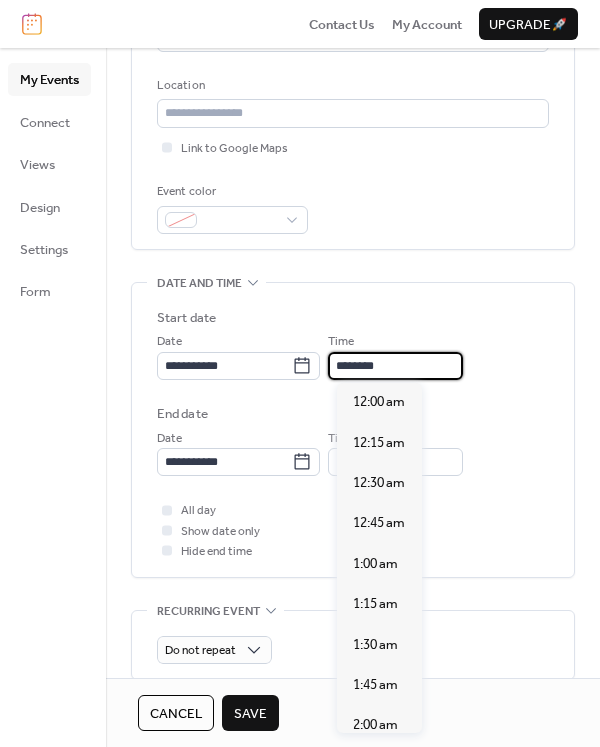 scroll, scrollTop: 1939, scrollLeft: 0, axis: vertical 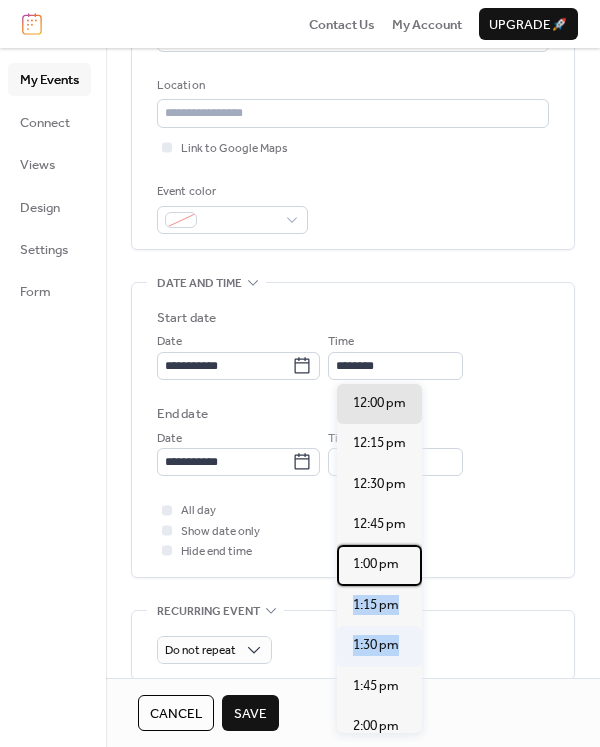 drag, startPoint x: 424, startPoint y: 576, endPoint x: 423, endPoint y: 660, distance: 84.00595 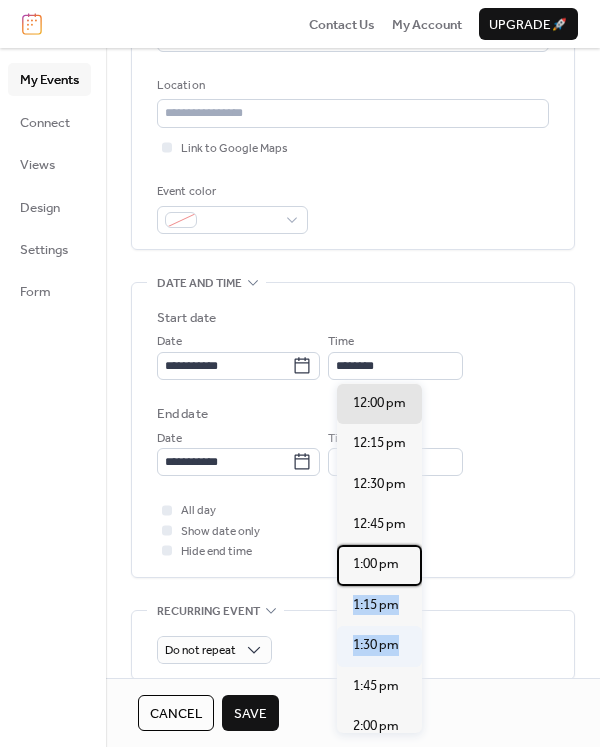 click on "12:00 am 12:15 am 12:30 am 12:45 am 1:00 am 1:15 am 1:30 am 1:45 am 2:00 am 2:15 am 2:30 am 2:45 am 3:00 am 3:15 am 3:30 am 3:45 am 4:00 am 4:15 am 4:30 am 4:45 am 5:00 am 5:15 am 5:30 am 5:45 am 6:00 am 6:15 am 6:30 am 6:45 am 7:00 am 7:15 am 7:30 am 7:45 am 8:00 am 8:15 am 8:30 am 8:45 am 9:00 am 9:15 am 9:30 am 9:45 am 10:00 am 10:15 am 10:30 am 10:45 am 11:00 am 11:15 am 11:30 am 11:45 am 12:00 pm 12:15 pm 12:30 pm 12:45 pm 1:00 pm 1:15 pm 1:30 pm 1:45 pm 2:00 pm 2:15 pm 2:30 pm 2:45 pm 3:00 pm 3:15 pm 3:30 pm 3:45 pm 4:00 pm 4:15 pm 4:30 pm 4:45 pm 5:00 pm 5:15 pm 5:30 pm 5:45 pm 6:00 pm 6:15 pm 6:30 pm 6:45 pm 7:00 pm 7:15 pm 7:30 pm 7:45 pm 8:00 pm 8:15 pm 8:30 pm 8:45 pm 9:00 pm 9:15 pm 9:30 pm 9:45 pm 10:00 pm 10:15 pm 10:30 pm 10:45 pm 11:00 pm 11:15 pm 11:30 pm 11:45 pm" at bounding box center [379, 558] 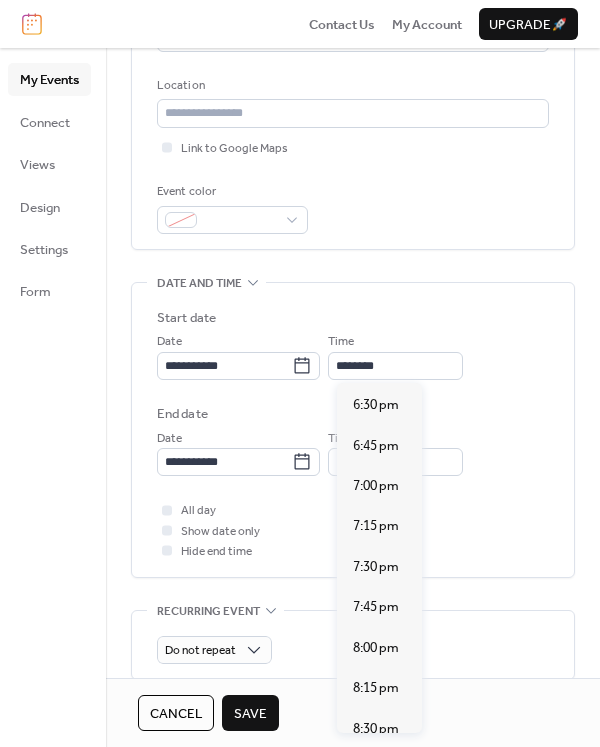 scroll, scrollTop: 3013, scrollLeft: 0, axis: vertical 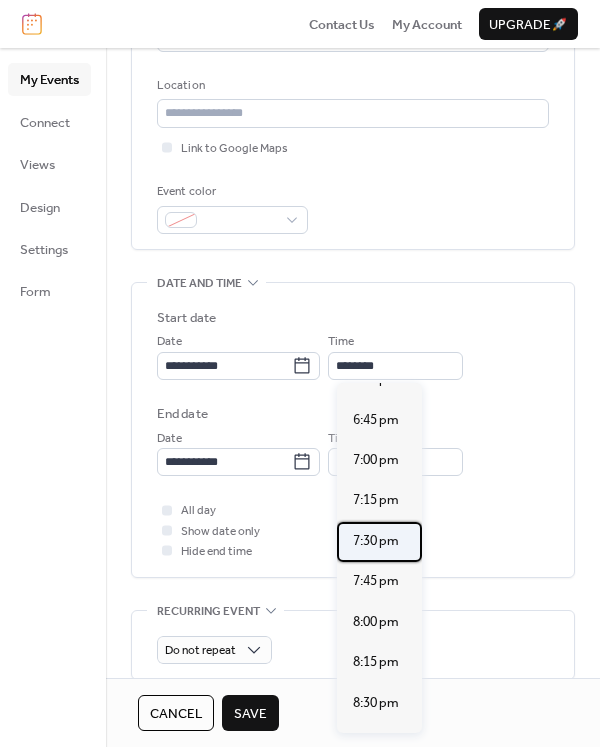 click on "7:30 pm" at bounding box center [376, 541] 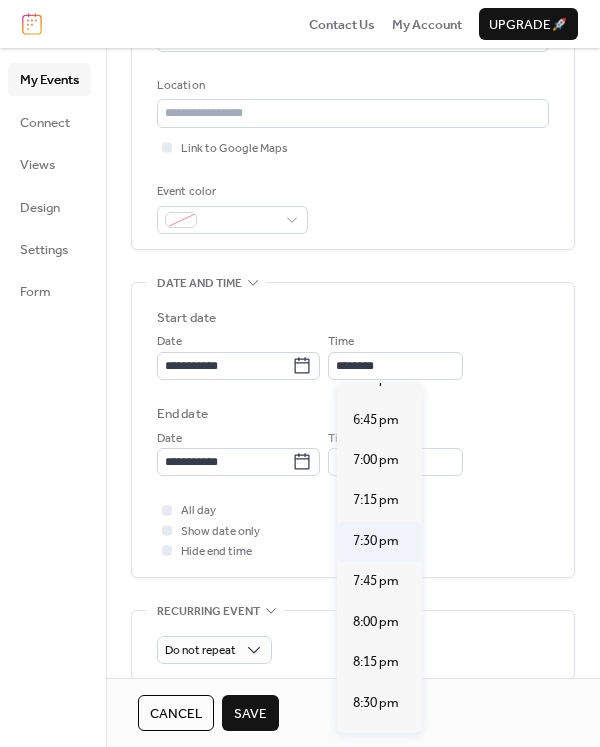 type on "*******" 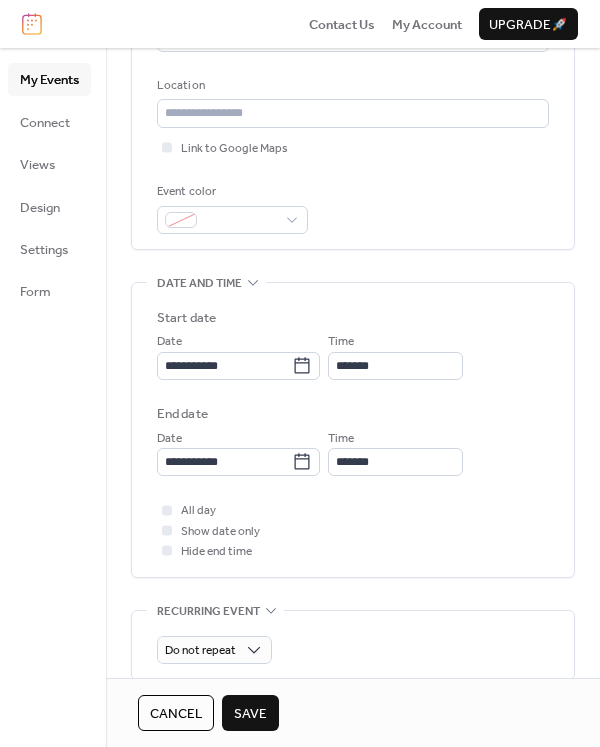click on "Save" at bounding box center [250, 714] 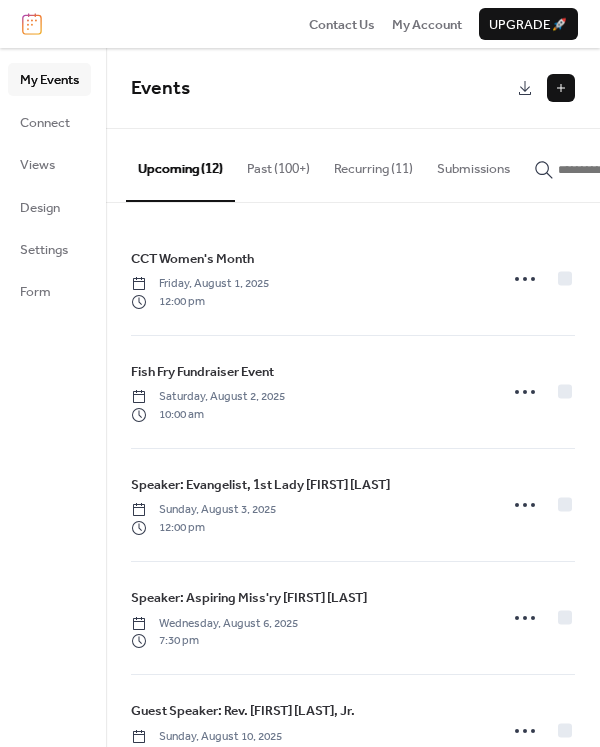 click at bounding box center [561, 88] 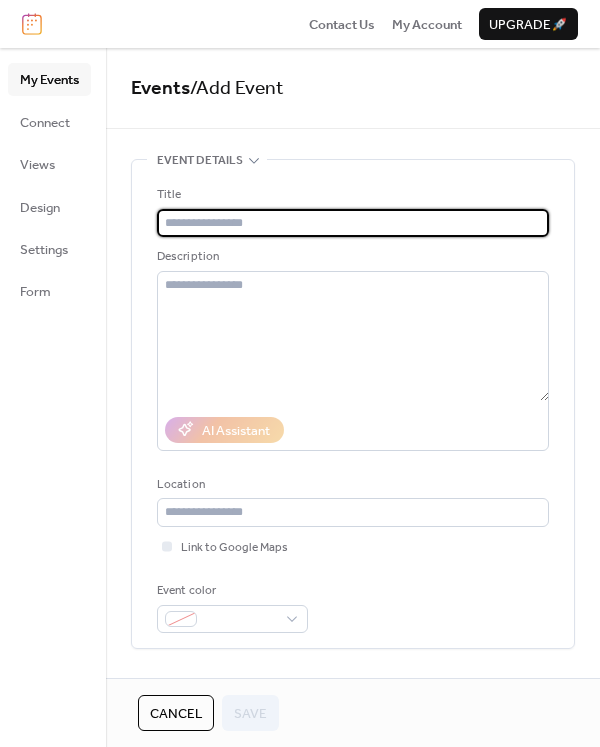 click at bounding box center (353, 223) 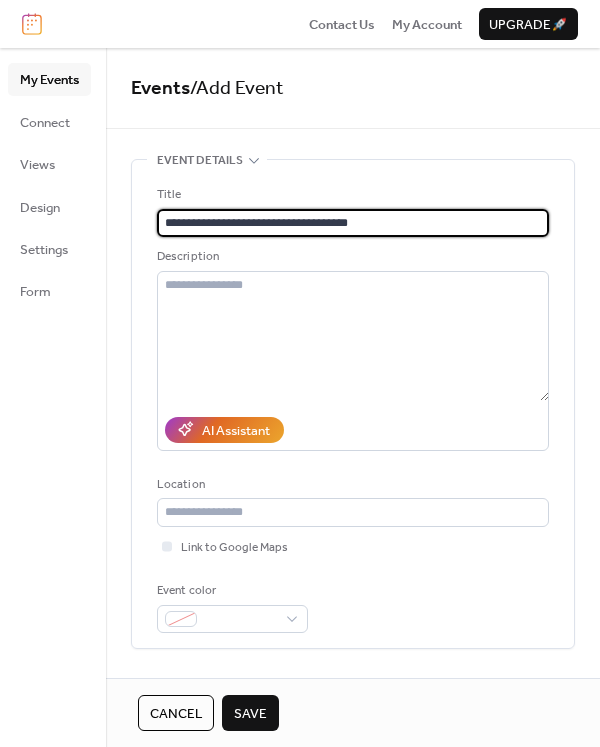 type on "**********" 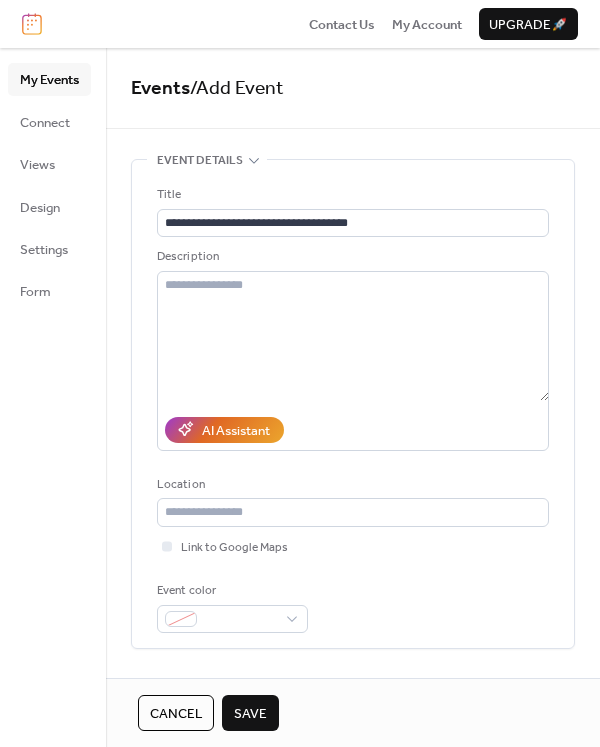drag, startPoint x: 597, startPoint y: 320, endPoint x: 591, endPoint y: 416, distance: 96.18732 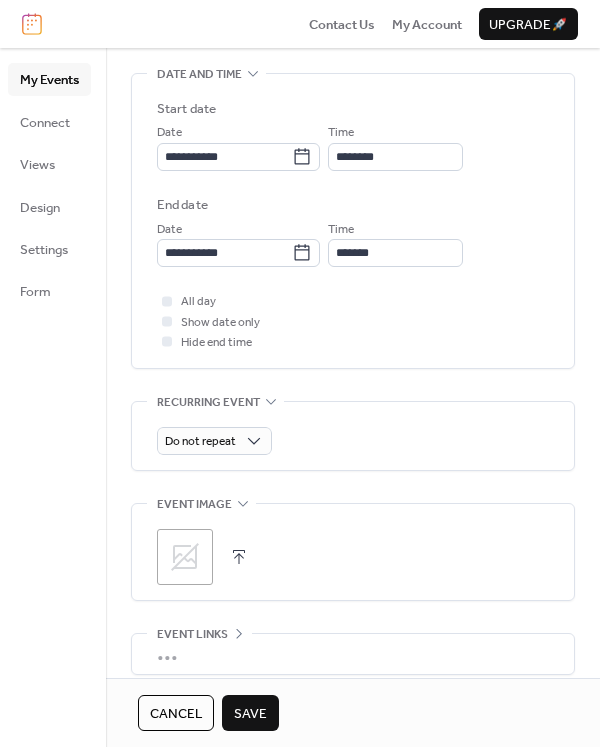 scroll, scrollTop: 611, scrollLeft: 0, axis: vertical 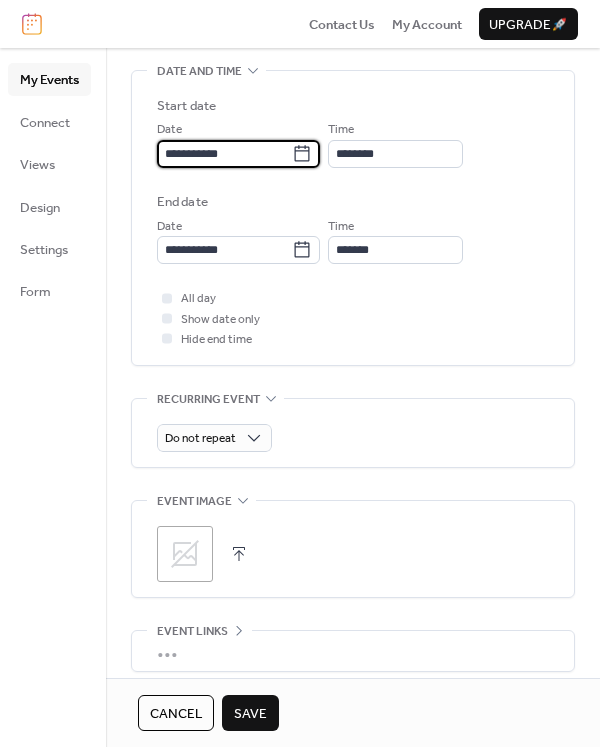 click on "**********" at bounding box center (224, 154) 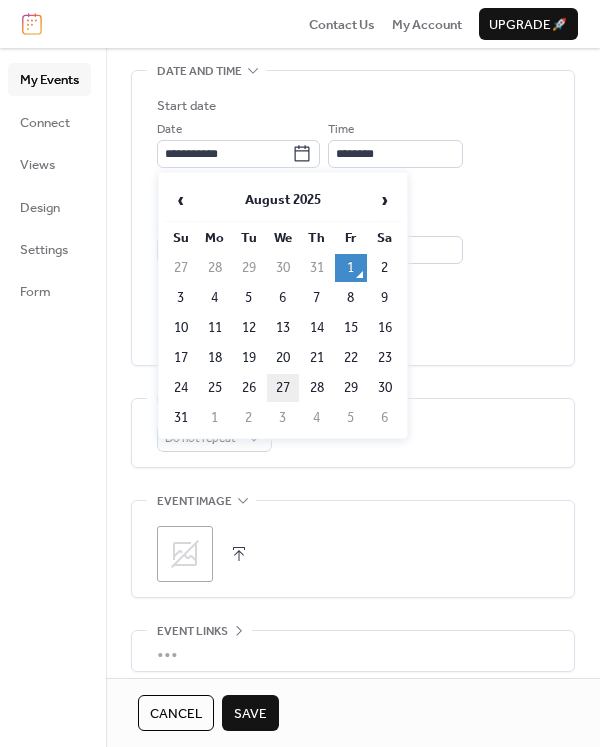click on "27" at bounding box center (283, 388) 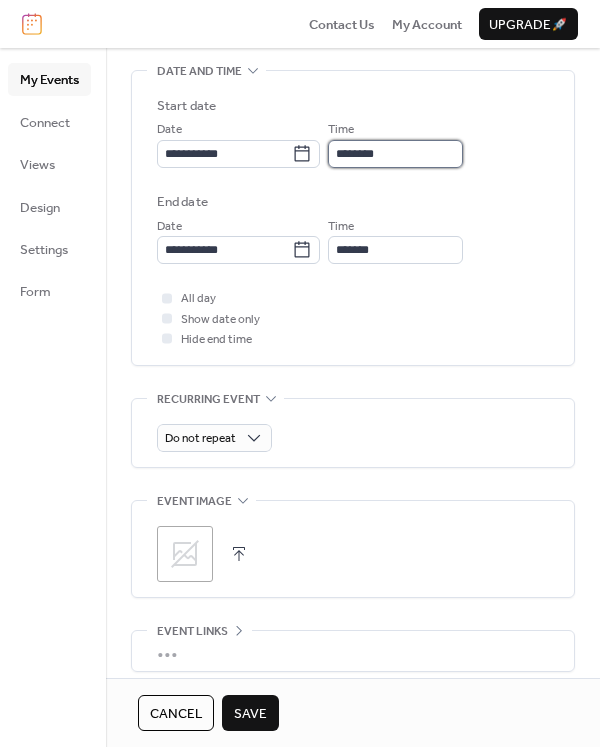click on "********" at bounding box center [395, 154] 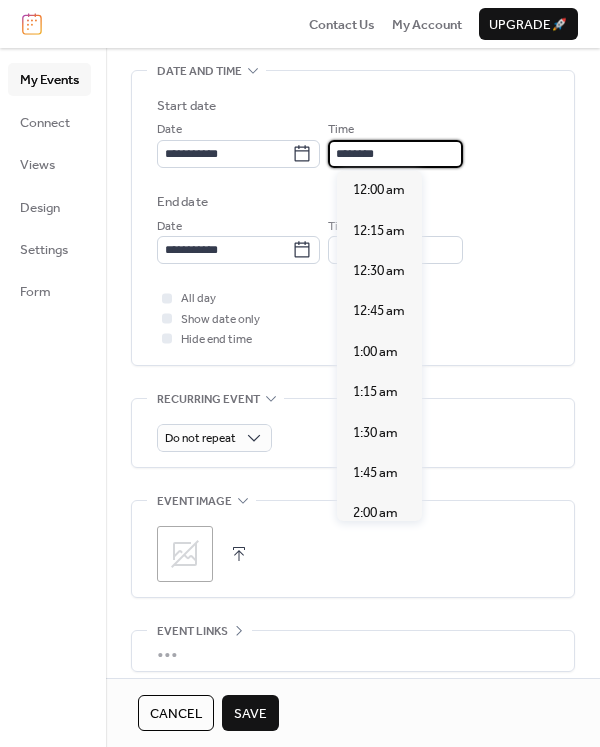 scroll, scrollTop: 1939, scrollLeft: 0, axis: vertical 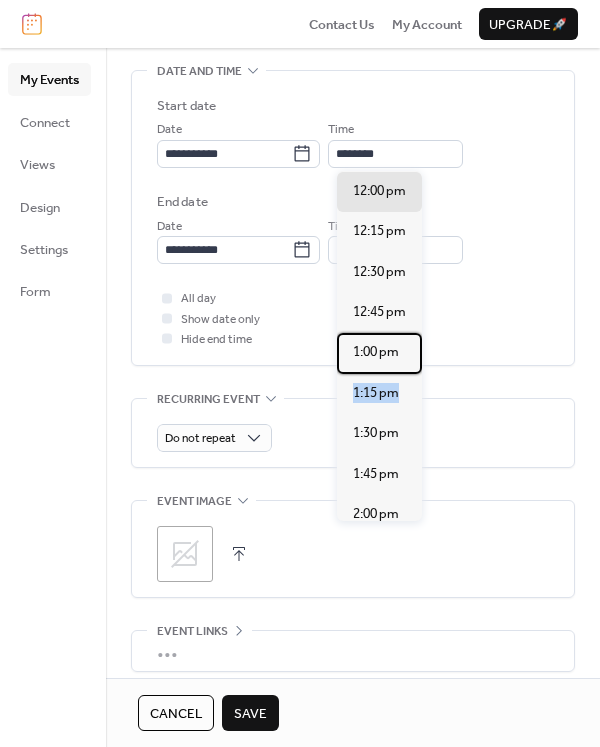 drag, startPoint x: 423, startPoint y: 358, endPoint x: 427, endPoint y: 386, distance: 28.284271 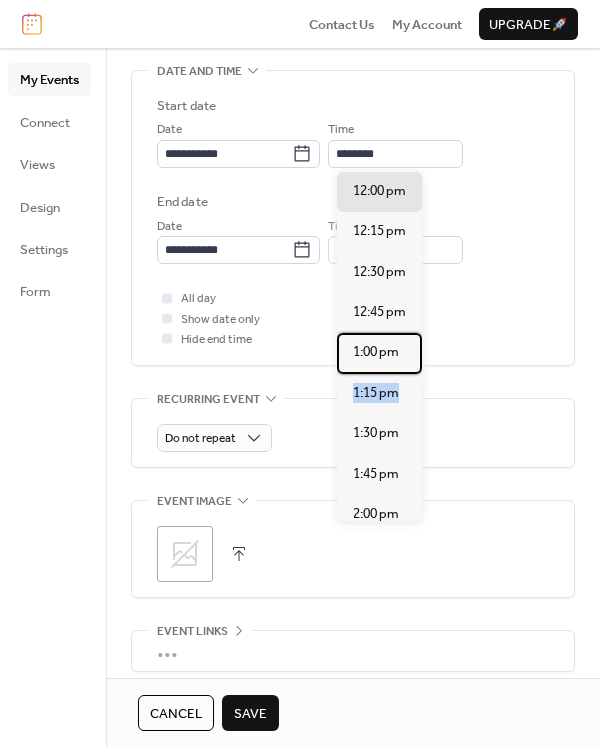 click on "12:00 am 12:15 am 12:30 am 12:45 am 1:00 am 1:15 am 1:30 am 1:45 am 2:00 am 2:15 am 2:30 am 2:45 am 3:00 am 3:15 am 3:30 am 3:45 am 4:00 am 4:15 am 4:30 am 4:45 am 5:00 am 5:15 am 5:30 am 5:45 am 6:00 am 6:15 am 6:30 am 6:45 am 7:00 am 7:15 am 7:30 am 7:45 am 8:00 am 8:15 am 8:30 am 8:45 am 9:00 am 9:15 am 9:30 am 9:45 am 10:00 am 10:15 am 10:30 am 10:45 am 11:00 am 11:15 am 11:30 am 11:45 am 12:00 pm 12:15 pm 12:30 pm 12:45 pm 1:00 pm 1:15 pm 1:30 pm 1:45 pm 2:00 pm 2:15 pm 2:30 pm 2:45 pm 3:00 pm 3:15 pm 3:30 pm 3:45 pm 4:00 pm 4:15 pm 4:30 pm 4:45 pm 5:00 pm 5:15 pm 5:30 pm 5:45 pm 6:00 pm 6:15 pm 6:30 pm 6:45 pm 7:00 pm 7:15 pm 7:30 pm 7:45 pm 8:00 pm 8:15 pm 8:30 pm 8:45 pm 9:00 pm 9:15 pm 9:30 pm 9:45 pm 10:00 pm 10:15 pm 10:30 pm 10:45 pm 11:00 pm 11:15 pm 11:30 pm 11:45 pm" at bounding box center [379, 346] 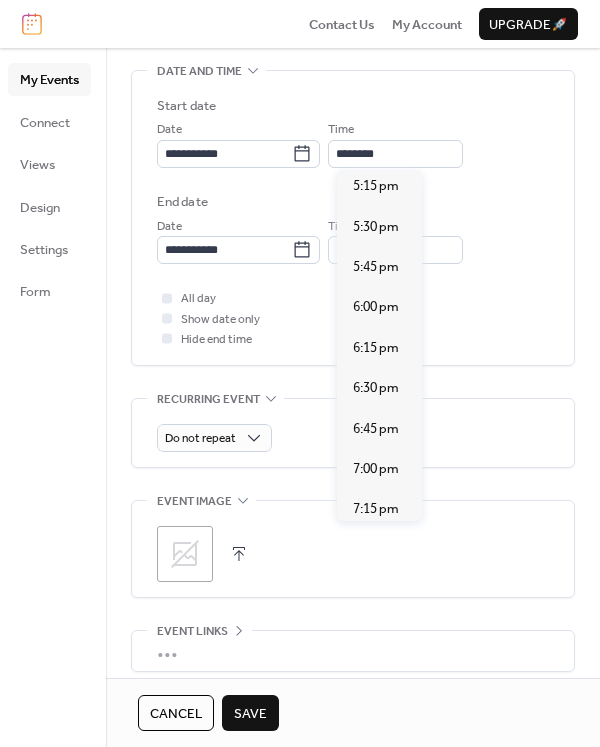 scroll, scrollTop: 2836, scrollLeft: 0, axis: vertical 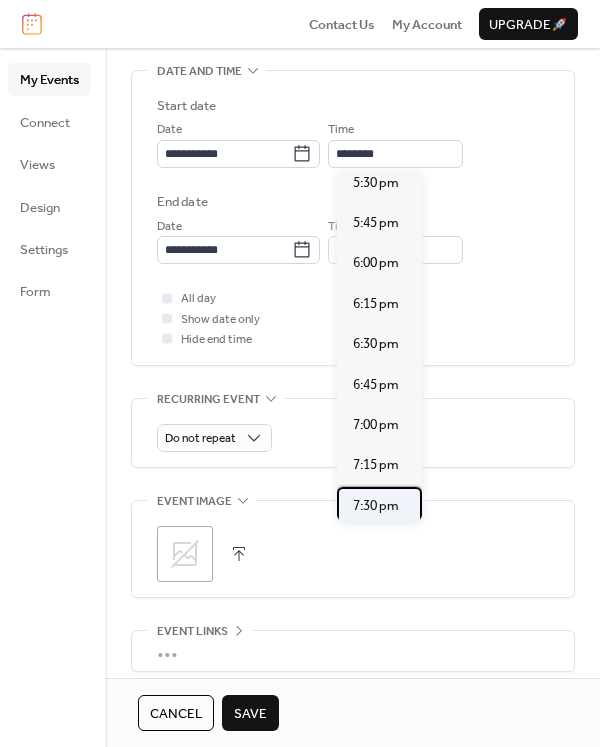 click on "7:30 pm" at bounding box center (376, 506) 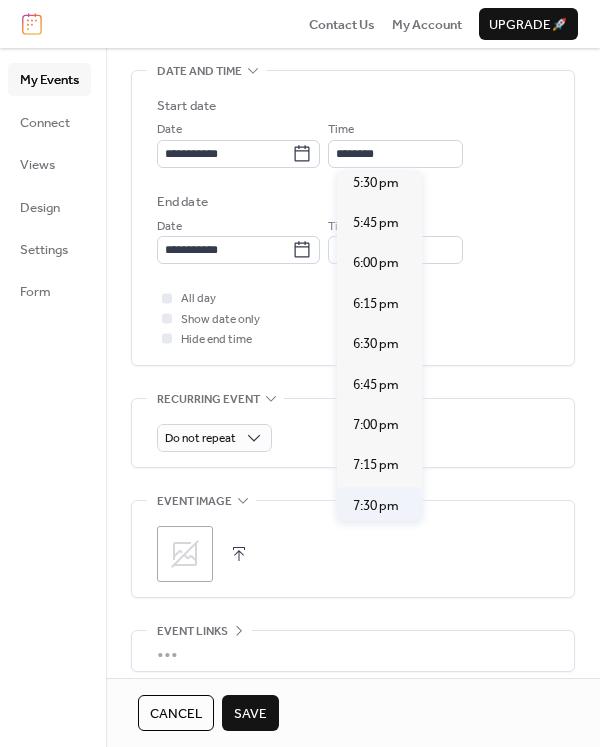 type on "*******" 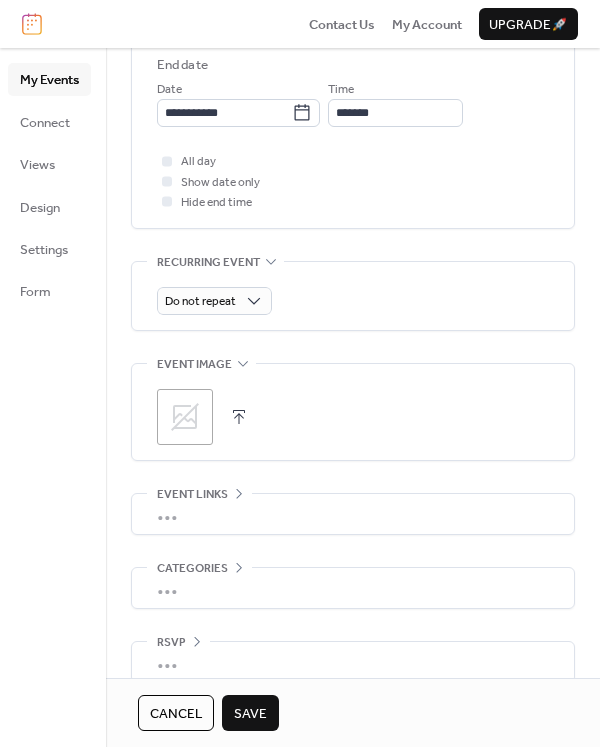 scroll, scrollTop: 770, scrollLeft: 0, axis: vertical 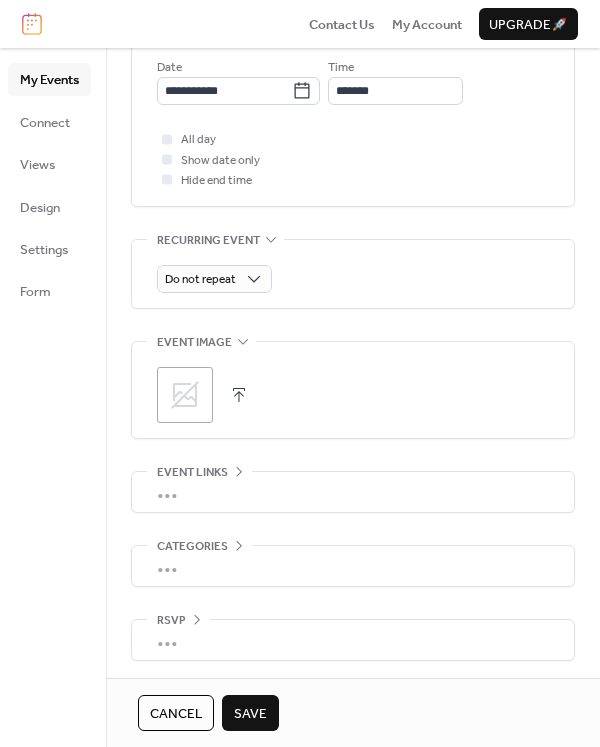 click on "Save" at bounding box center [250, 714] 